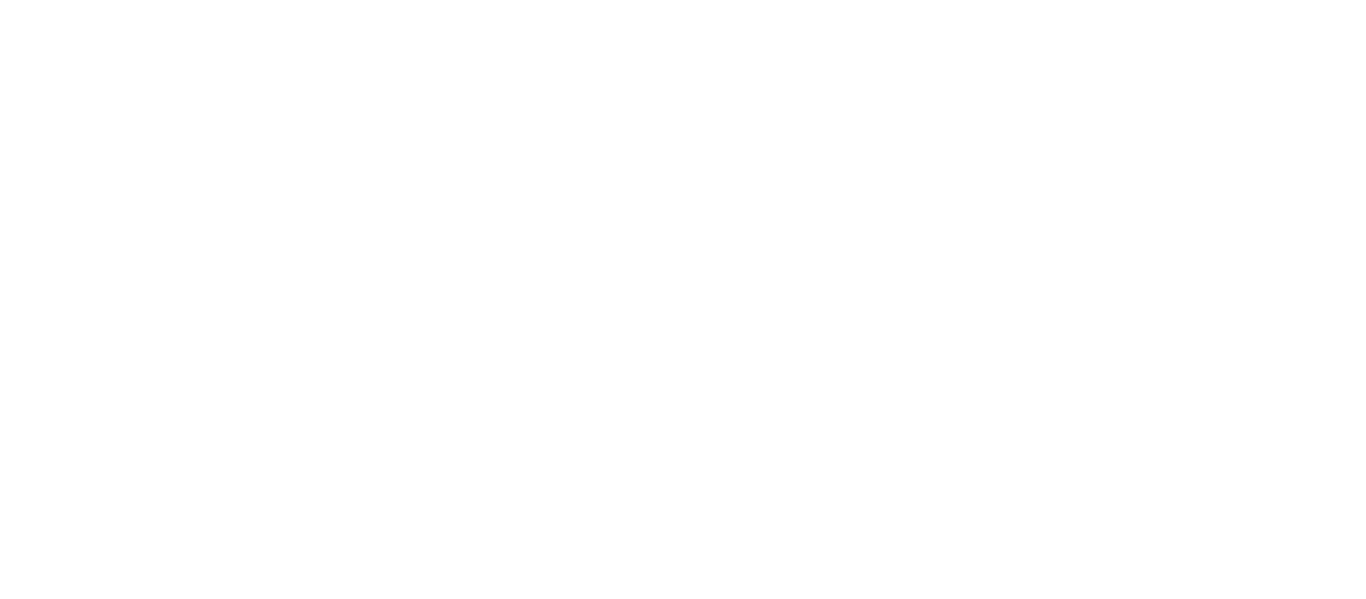 scroll, scrollTop: 0, scrollLeft: 0, axis: both 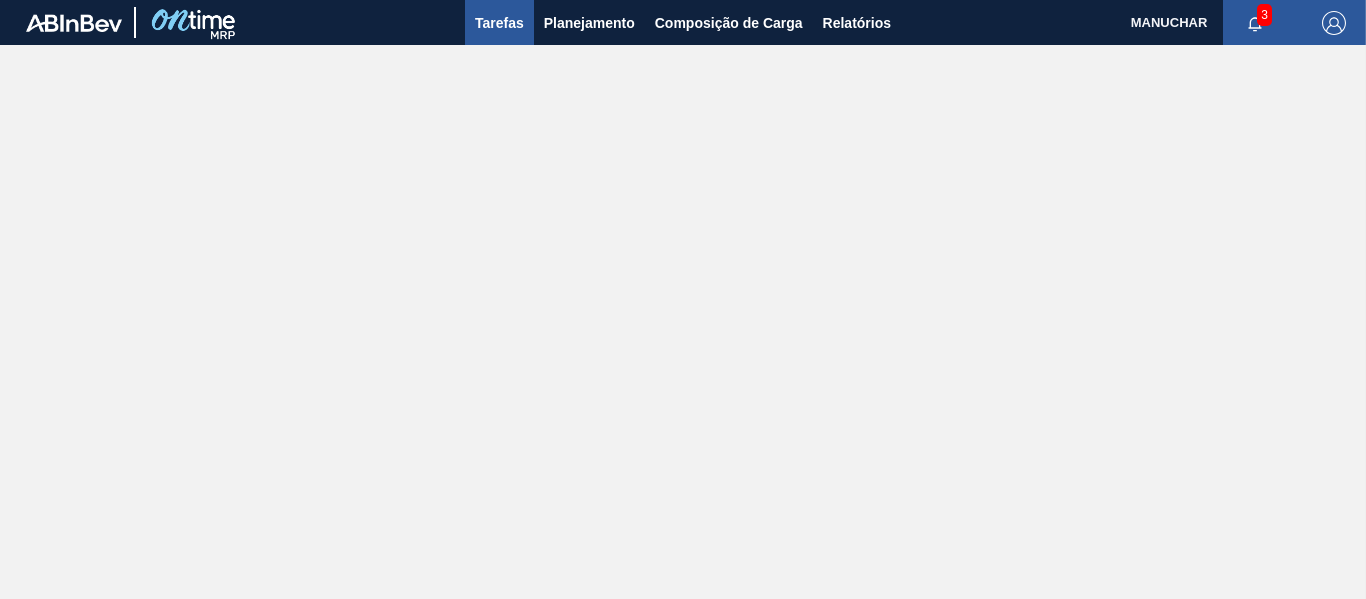 click on "Tarefas" at bounding box center (499, 23) 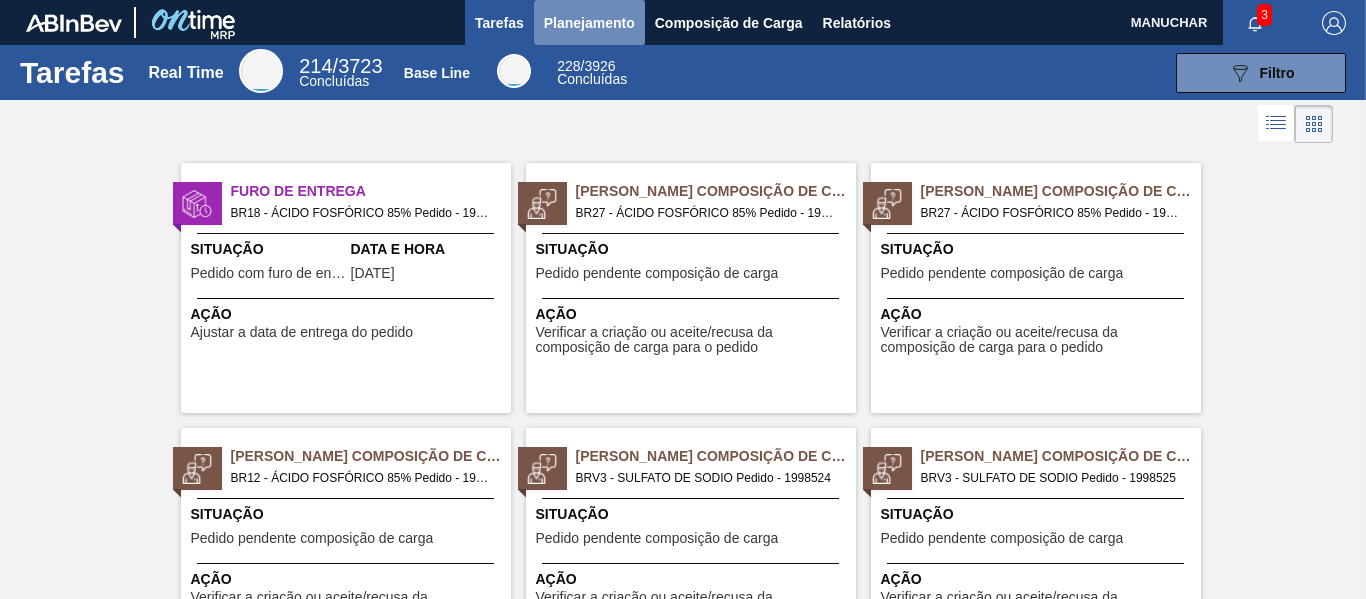 click on "Planejamento" at bounding box center (589, 23) 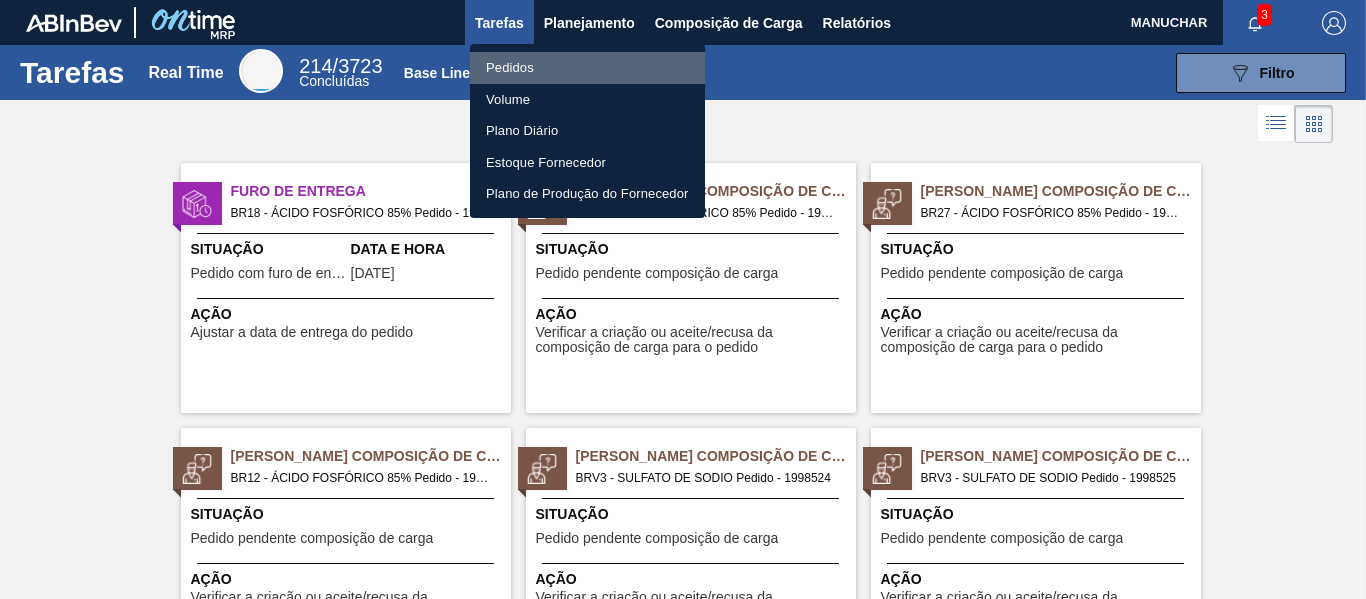 click on "Pedidos" at bounding box center (587, 68) 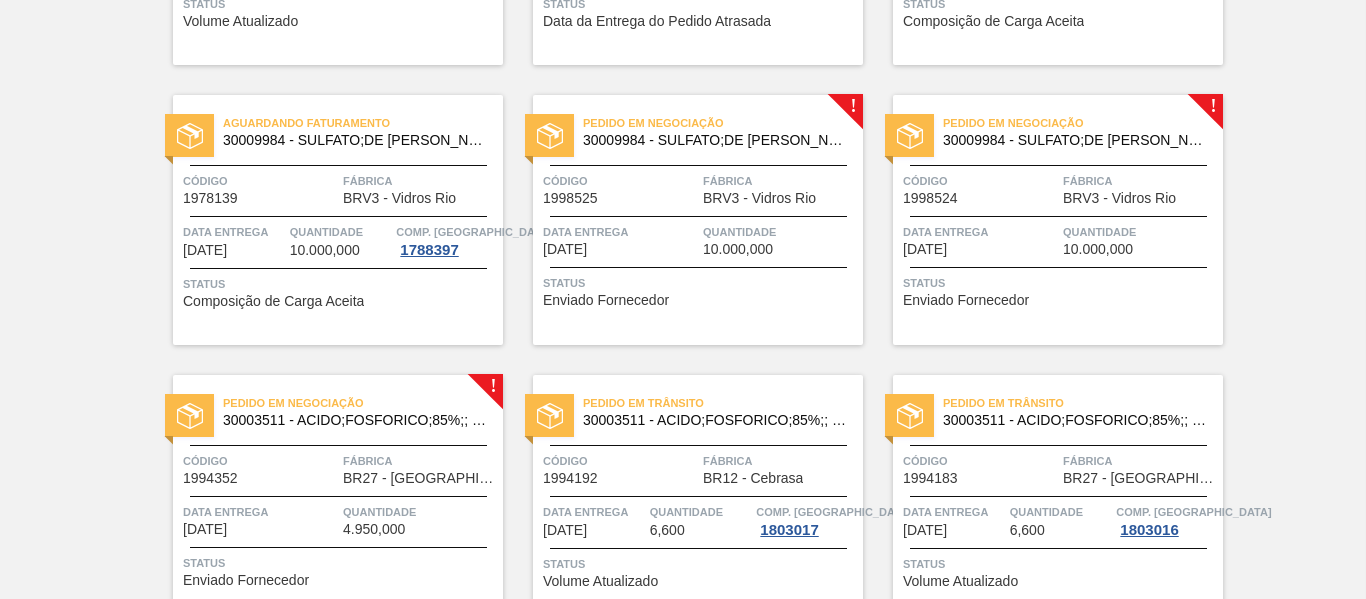 scroll, scrollTop: 263, scrollLeft: 0, axis: vertical 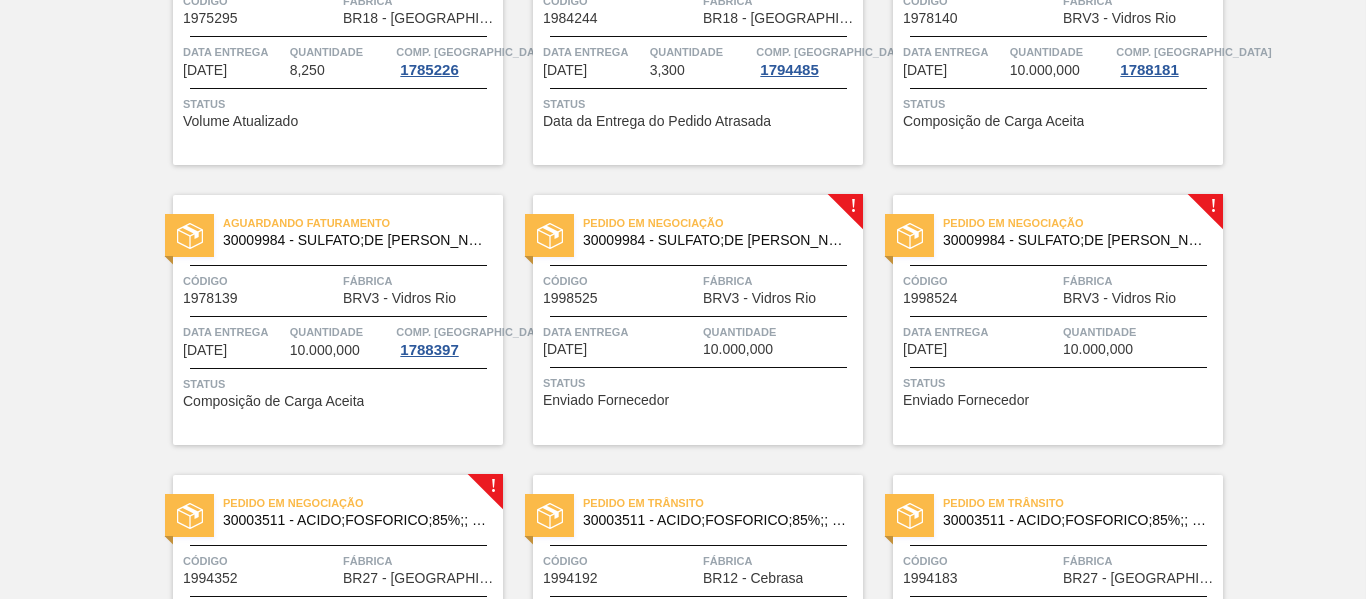 click on "Pedido em Negociação 30009984 - SULFATO;DE SODIO ANIDRO;;" at bounding box center [698, 227] 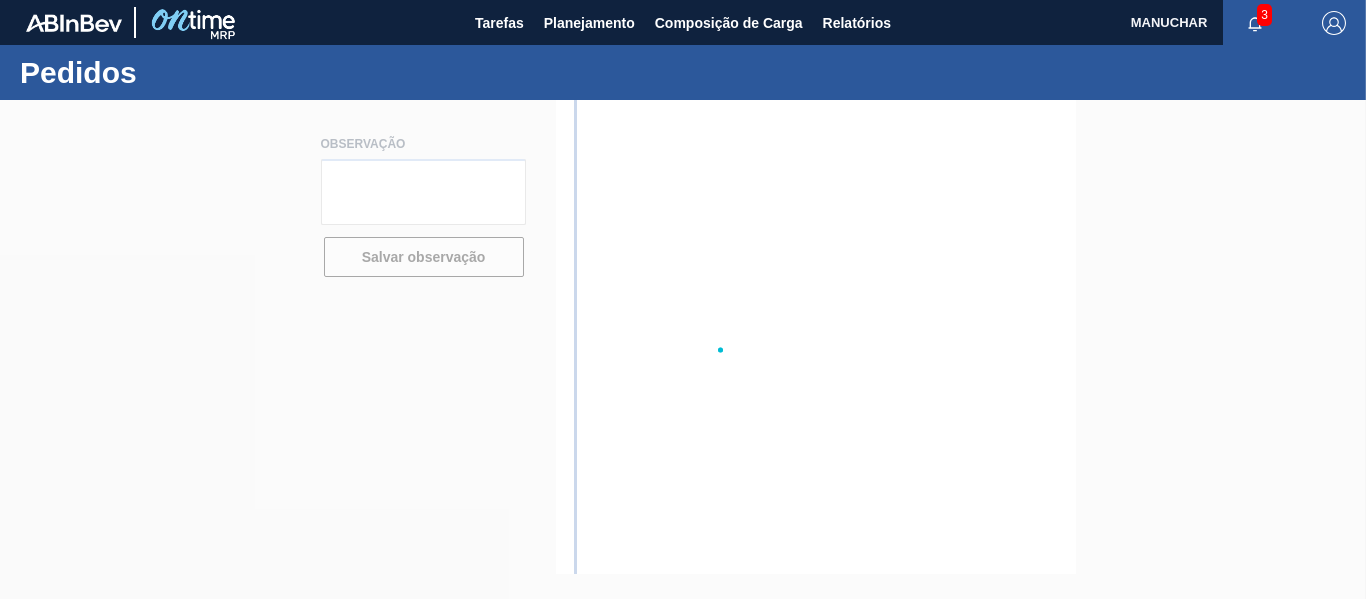 scroll, scrollTop: 0, scrollLeft: 0, axis: both 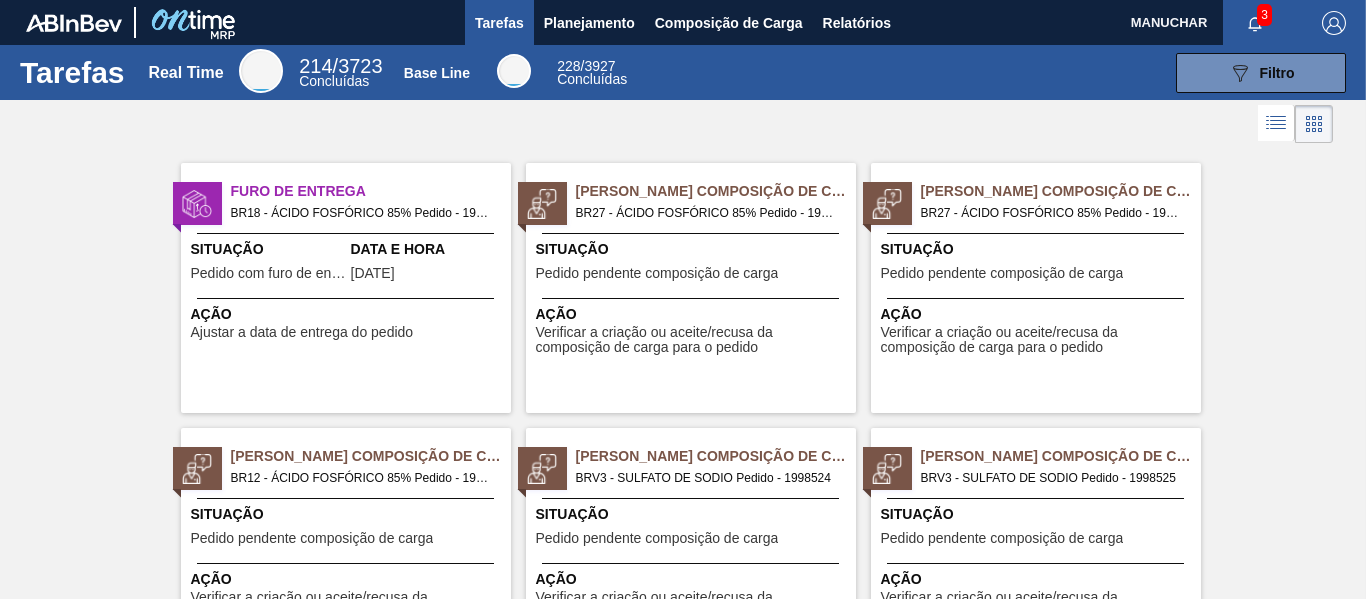 click at bounding box center [134, 22] 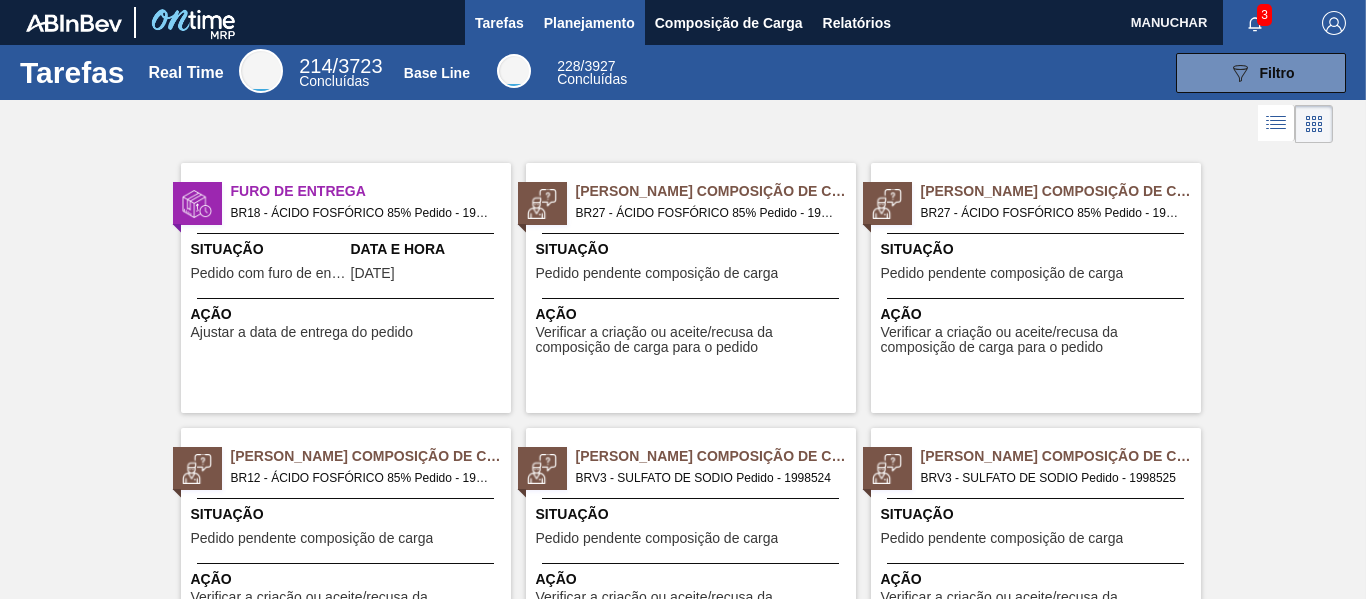 click on "Planejamento" at bounding box center [589, 23] 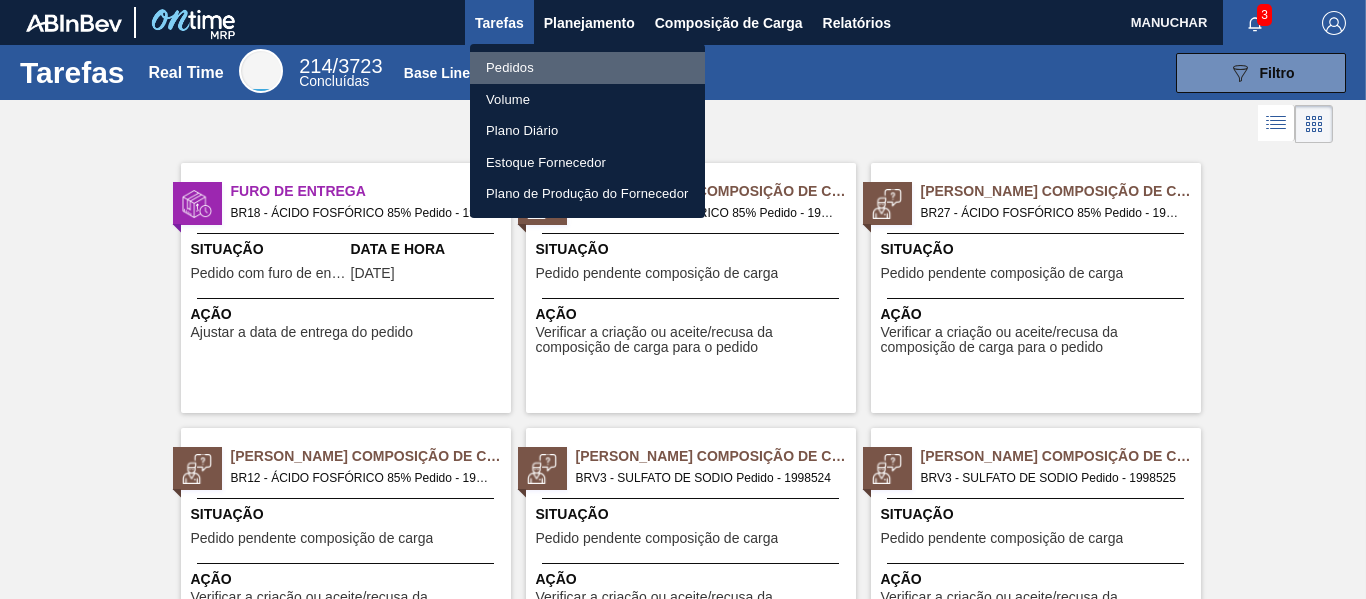 click on "Pedidos" at bounding box center (587, 68) 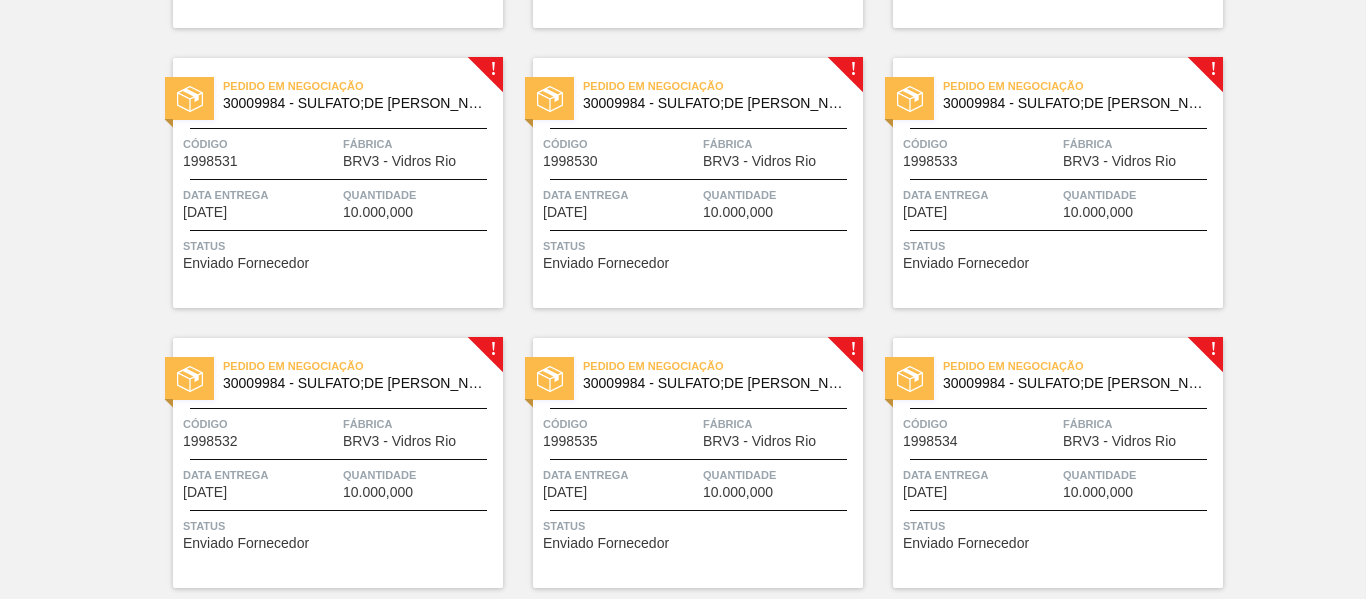 scroll, scrollTop: 1863, scrollLeft: 0, axis: vertical 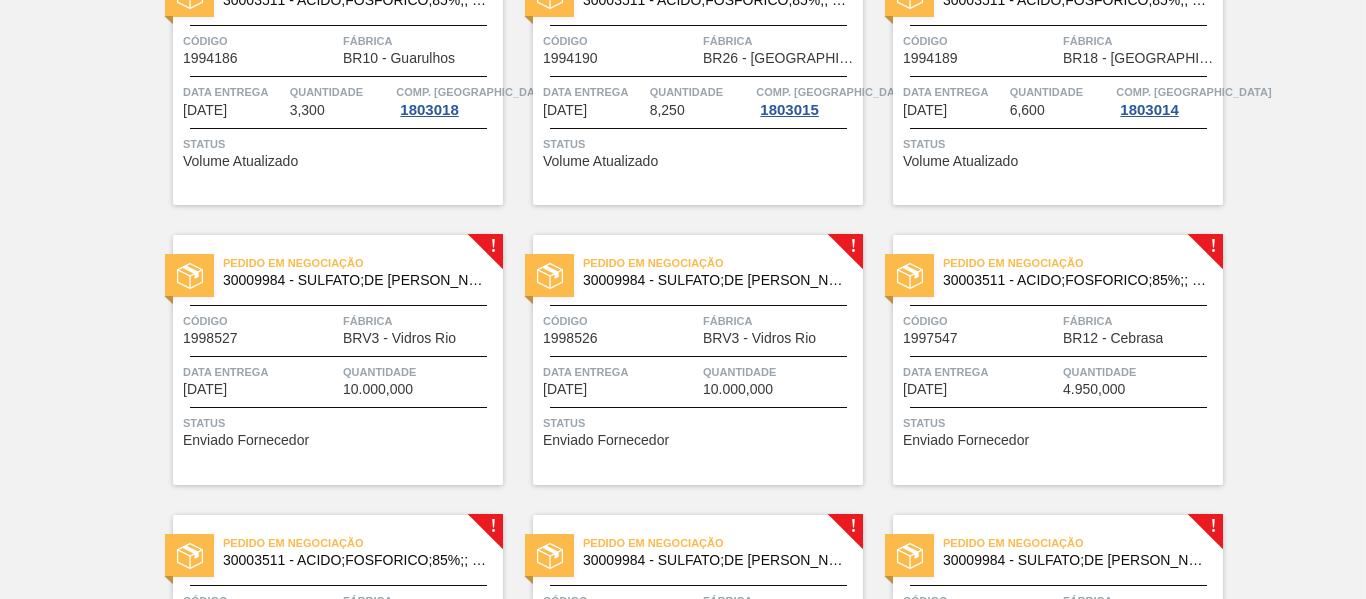 type 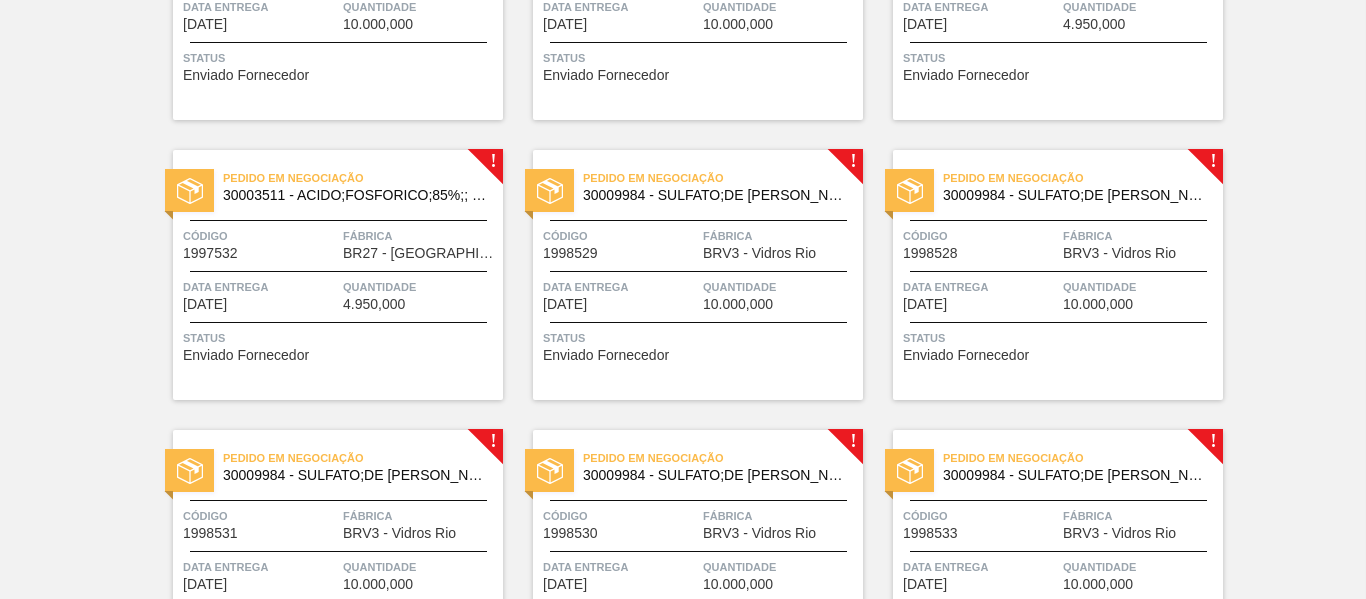 scroll, scrollTop: 1463, scrollLeft: 0, axis: vertical 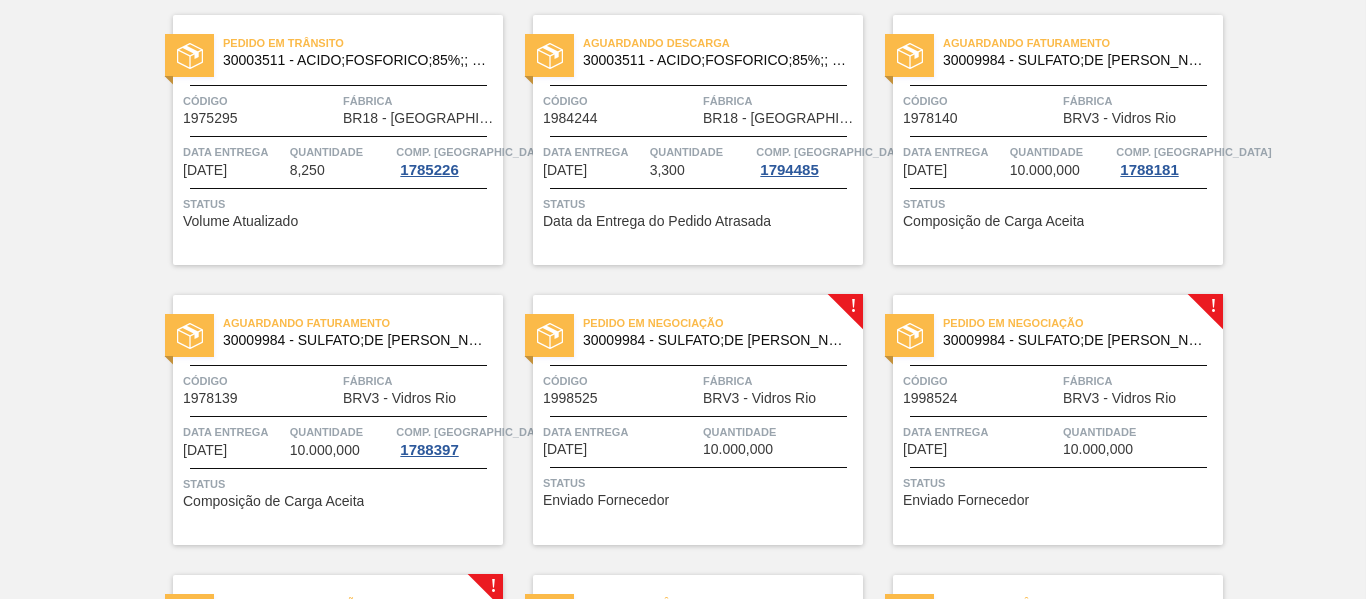 click on "Pedido em Negociação 30009984 - SULFATO;DE SODIO ANIDRO;; Código 1998525 Fábrica BRV3 - Vidros Rio Data entrega [DATE] Quantidade 10.000,000 Status Enviado Fornecedor" at bounding box center [698, 420] 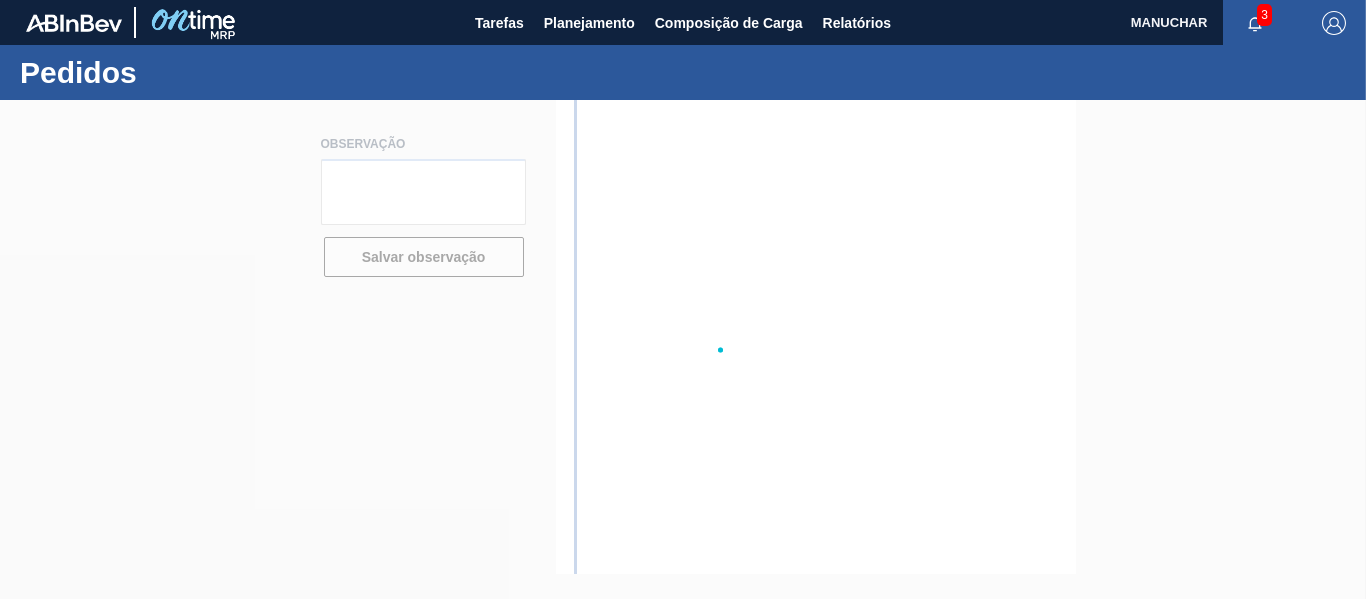 scroll, scrollTop: 0, scrollLeft: 0, axis: both 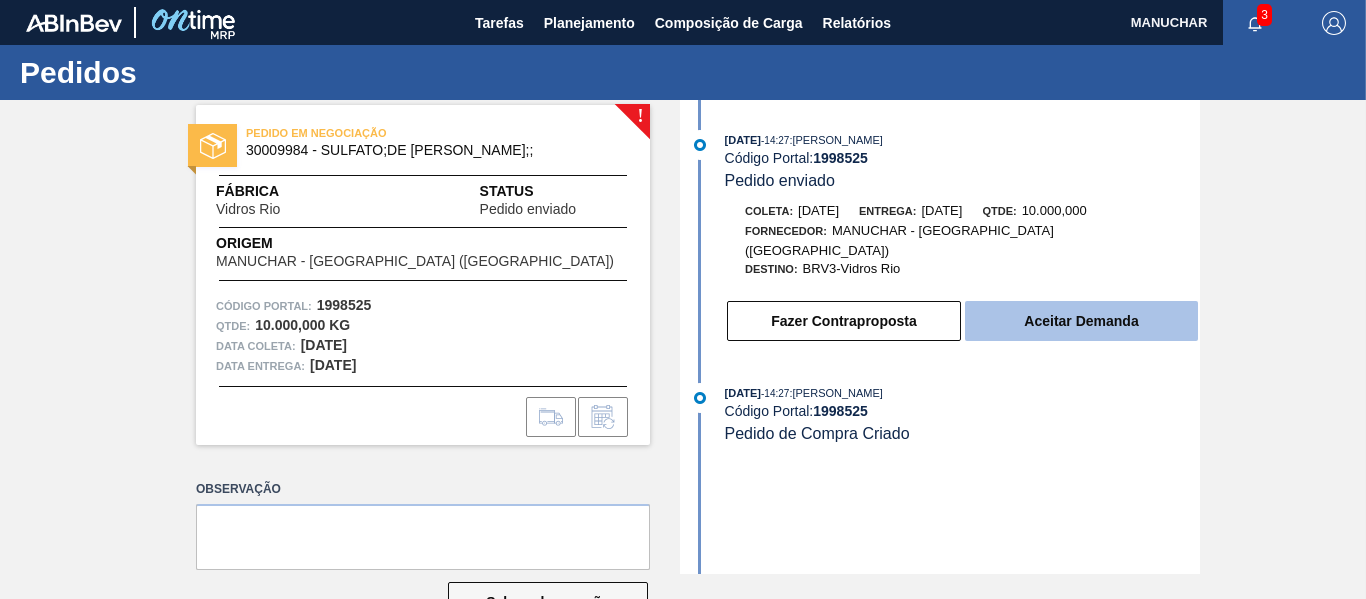 click on "Aceitar Demanda" at bounding box center [1081, 321] 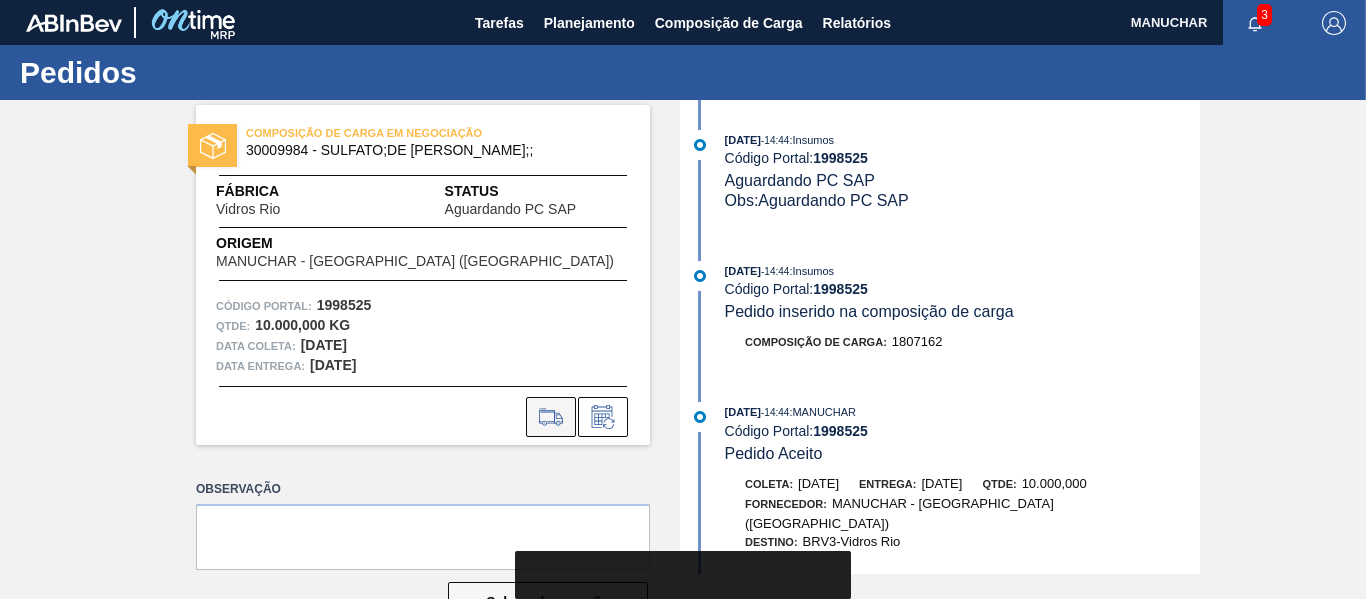 click 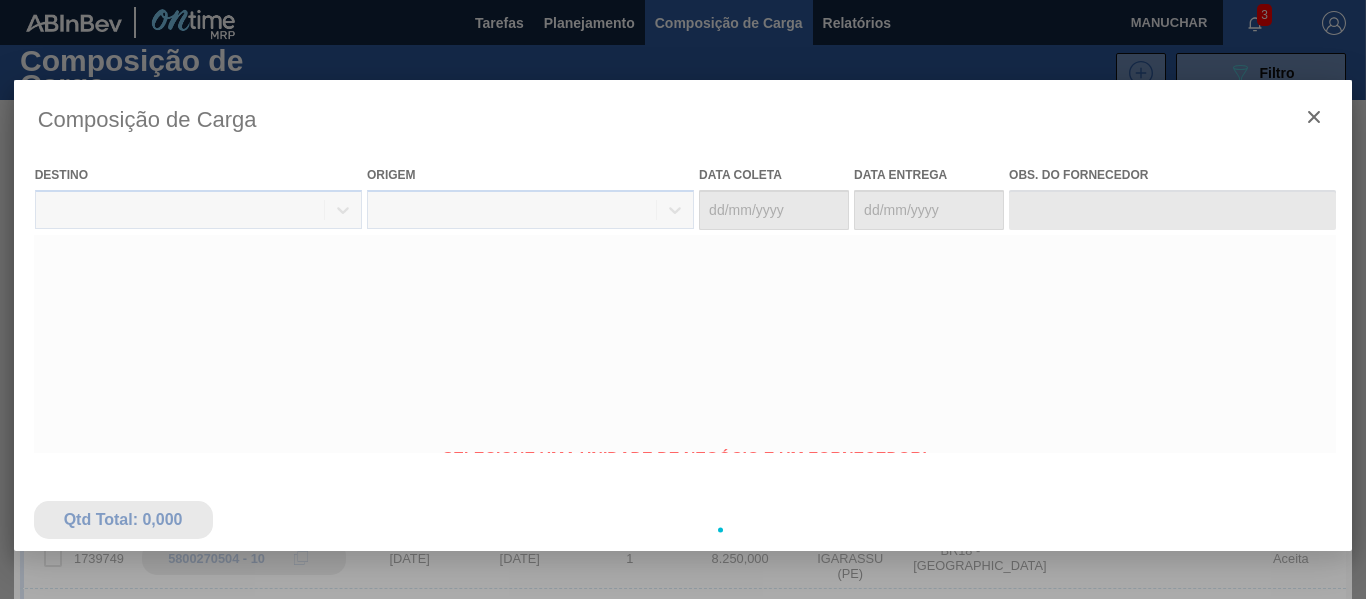 type on "[DATE]" 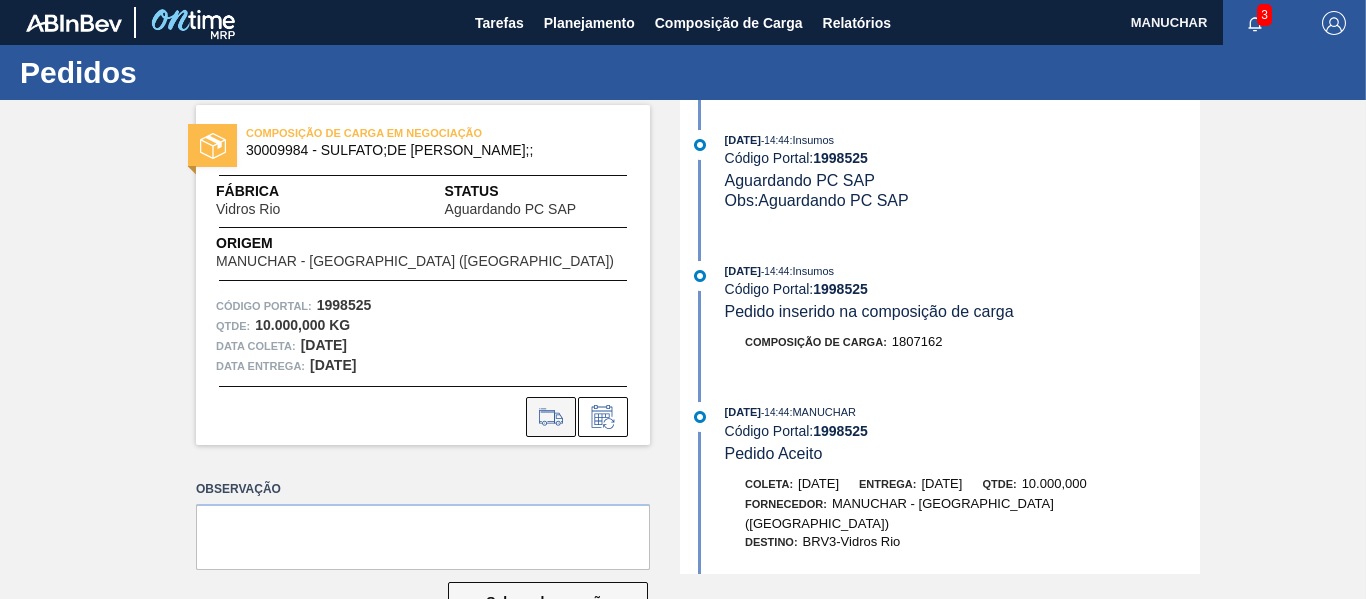 click 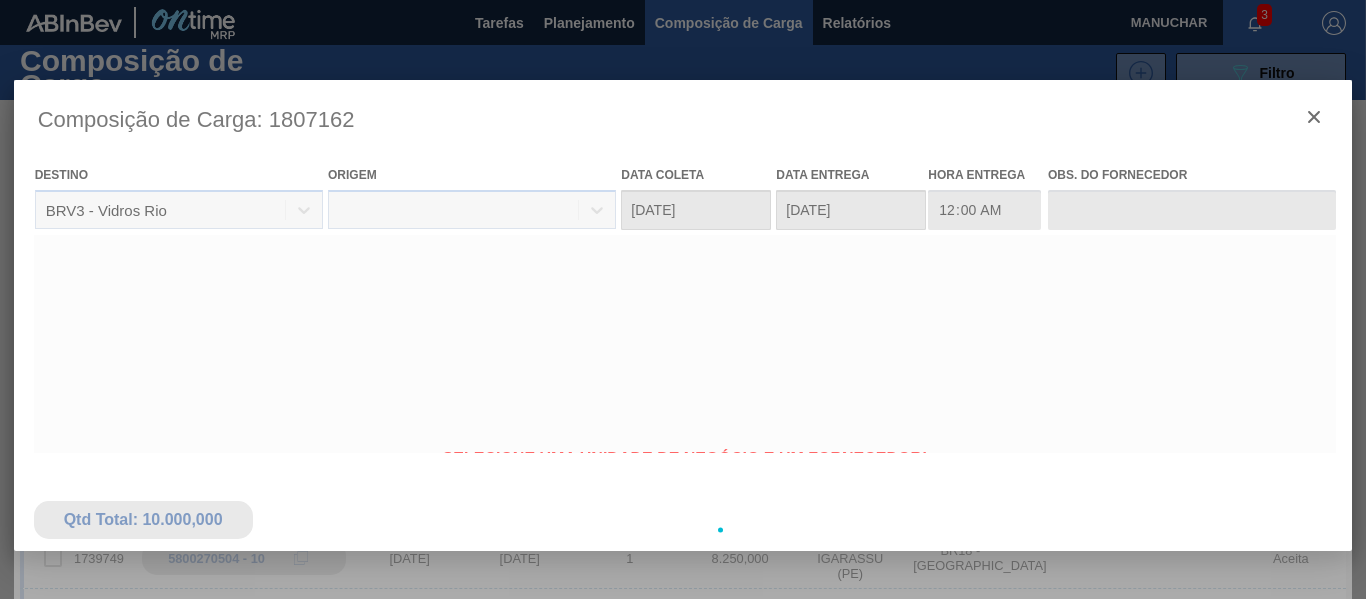 type on "[DATE]" 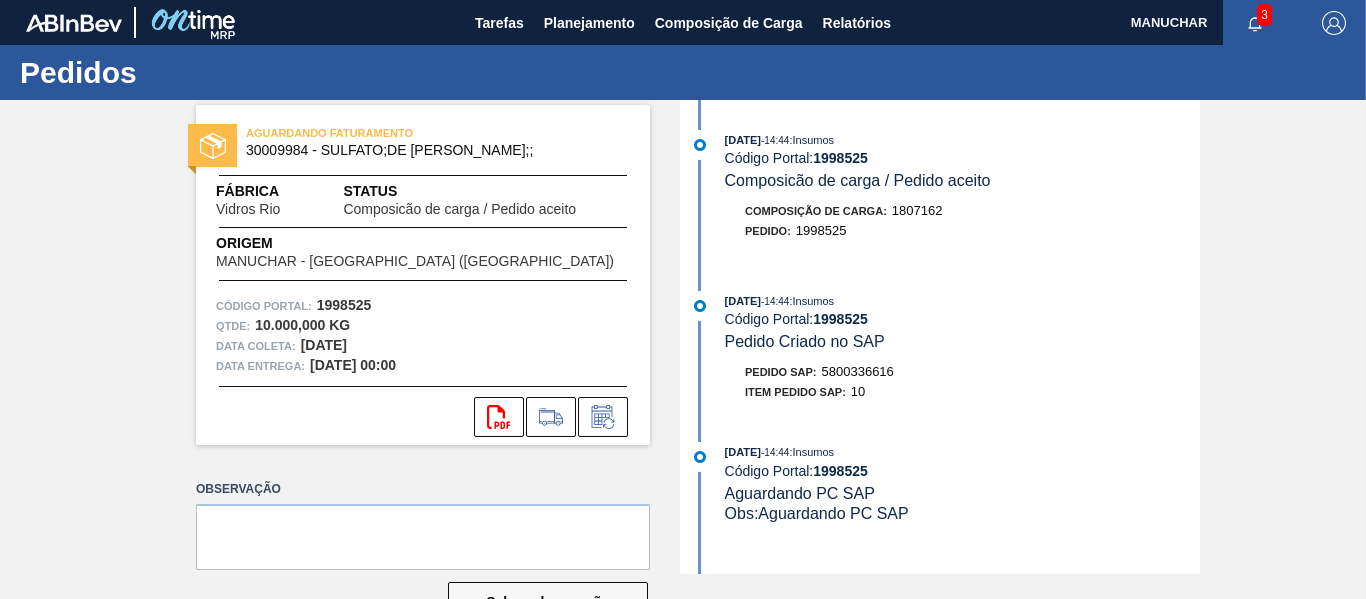 click on "5800336616" at bounding box center (858, 371) 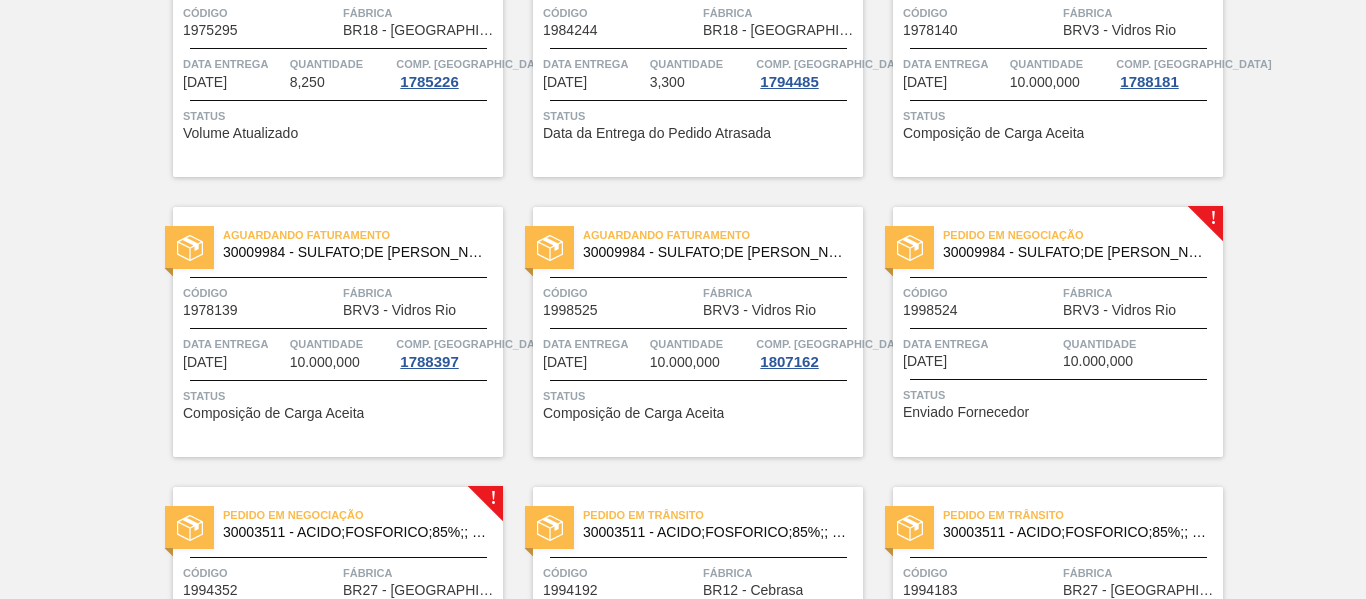 scroll, scrollTop: 300, scrollLeft: 0, axis: vertical 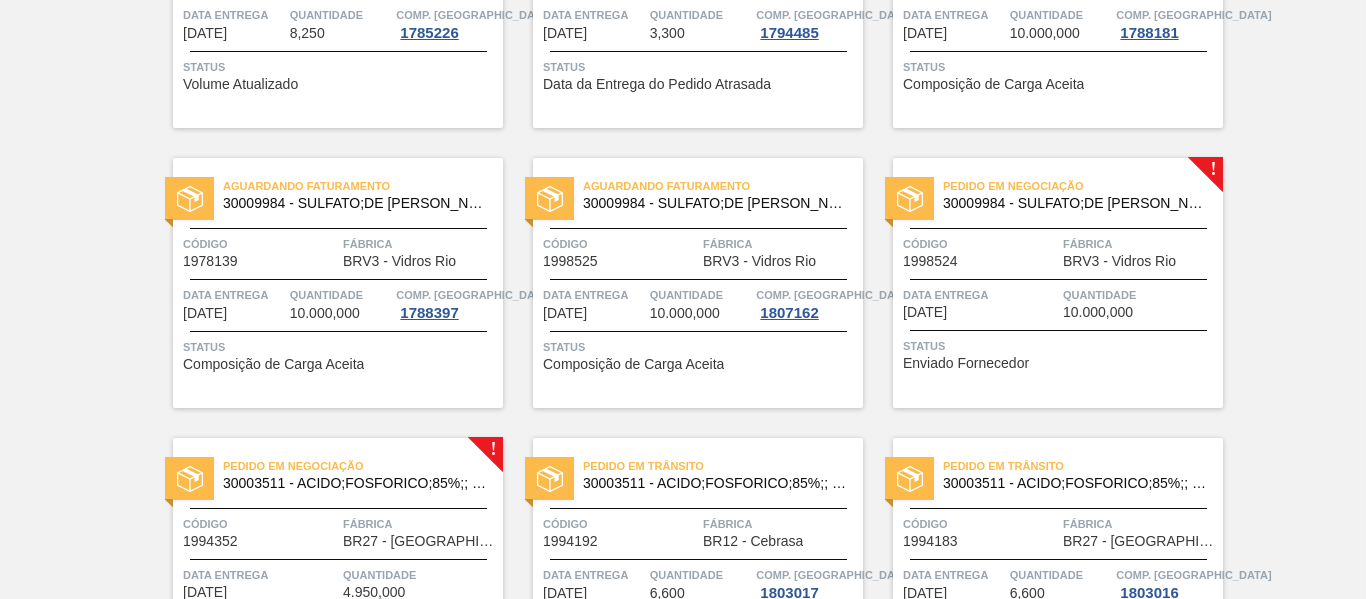 click on "Pedido em Negociação" at bounding box center (1083, 186) 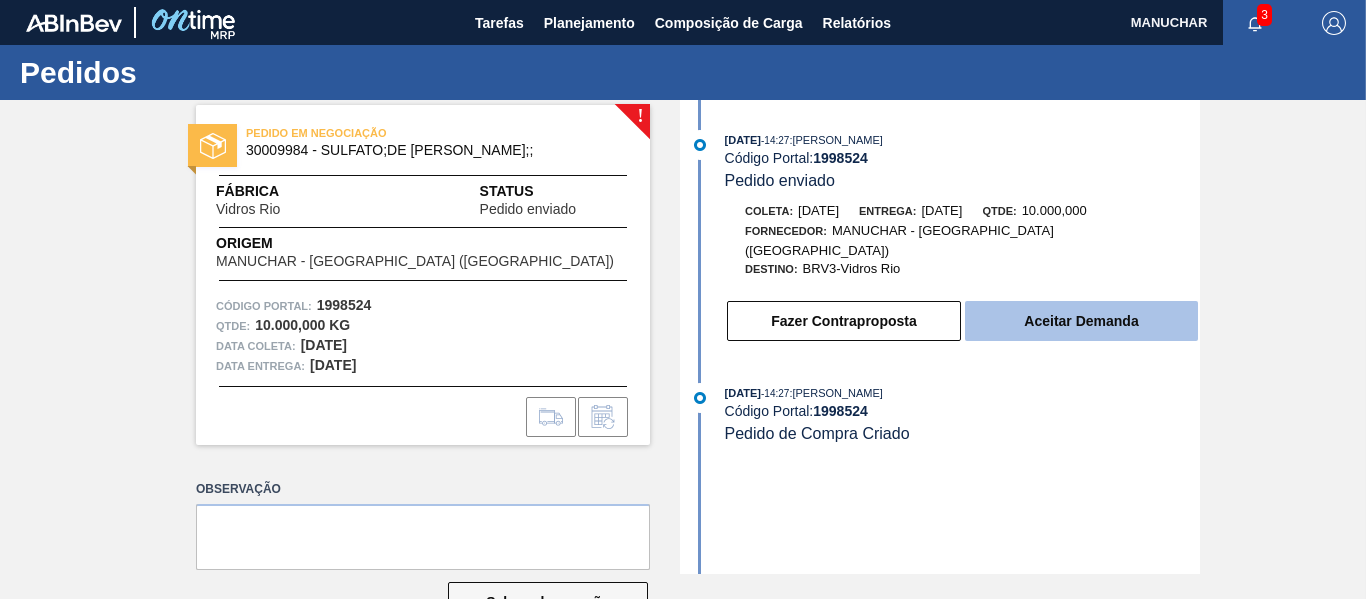 click on "Aceitar Demanda" at bounding box center (1081, 321) 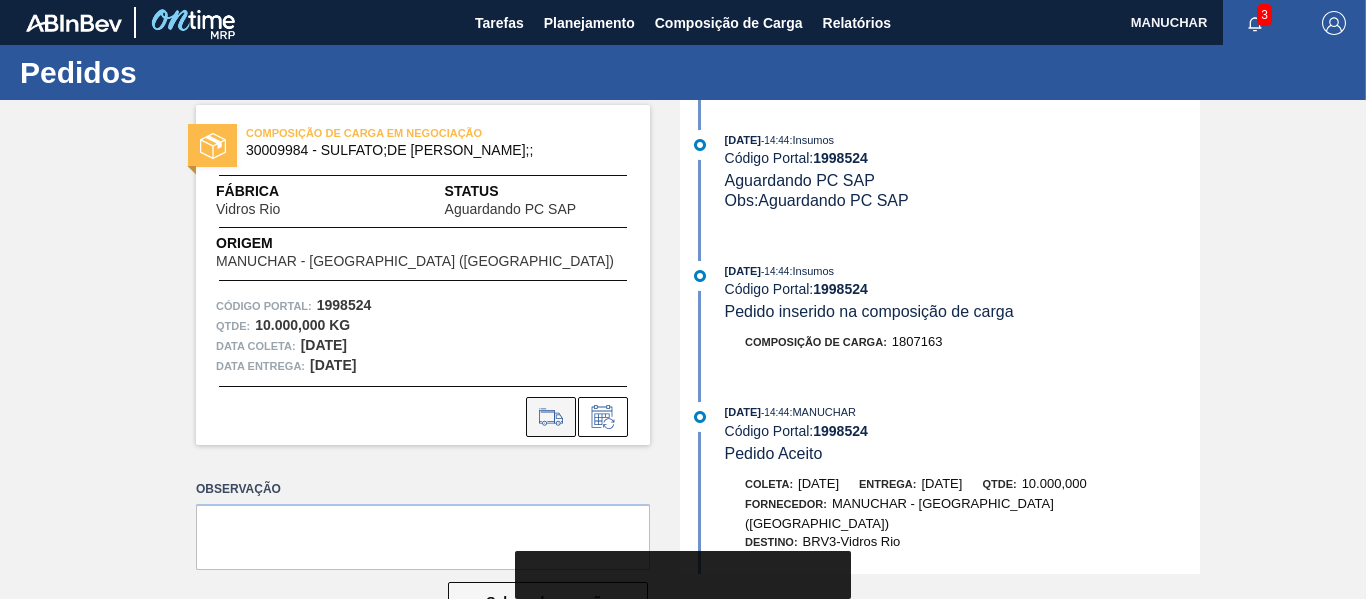 click 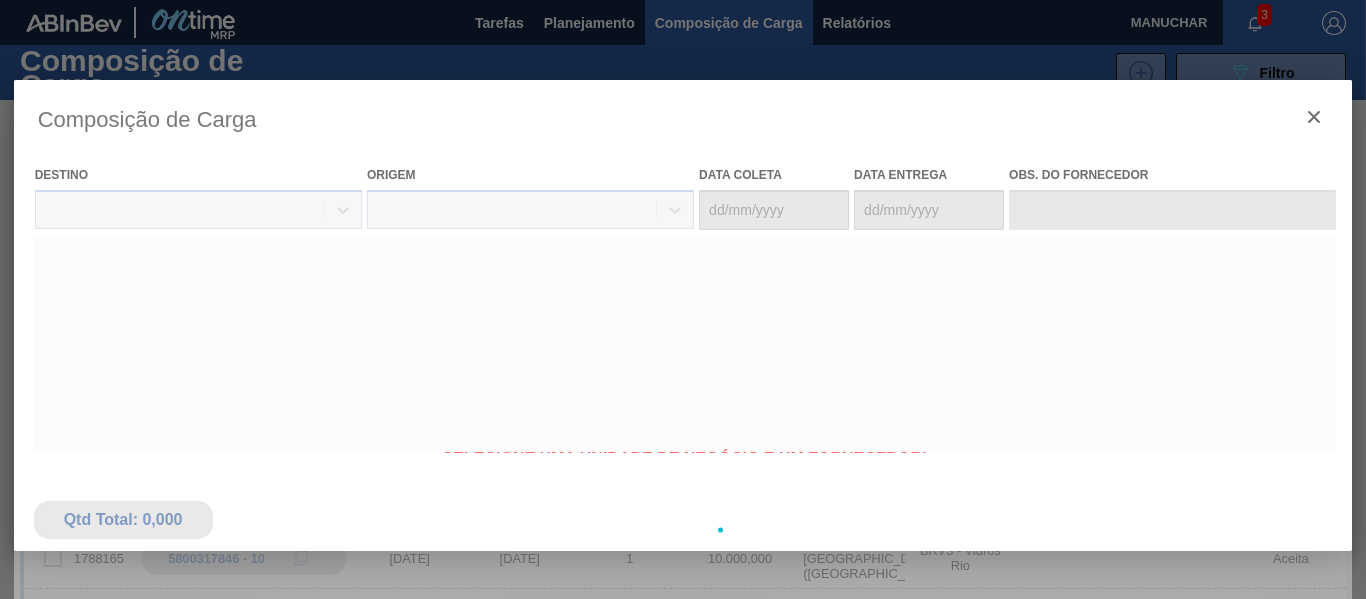 type on "[DATE]" 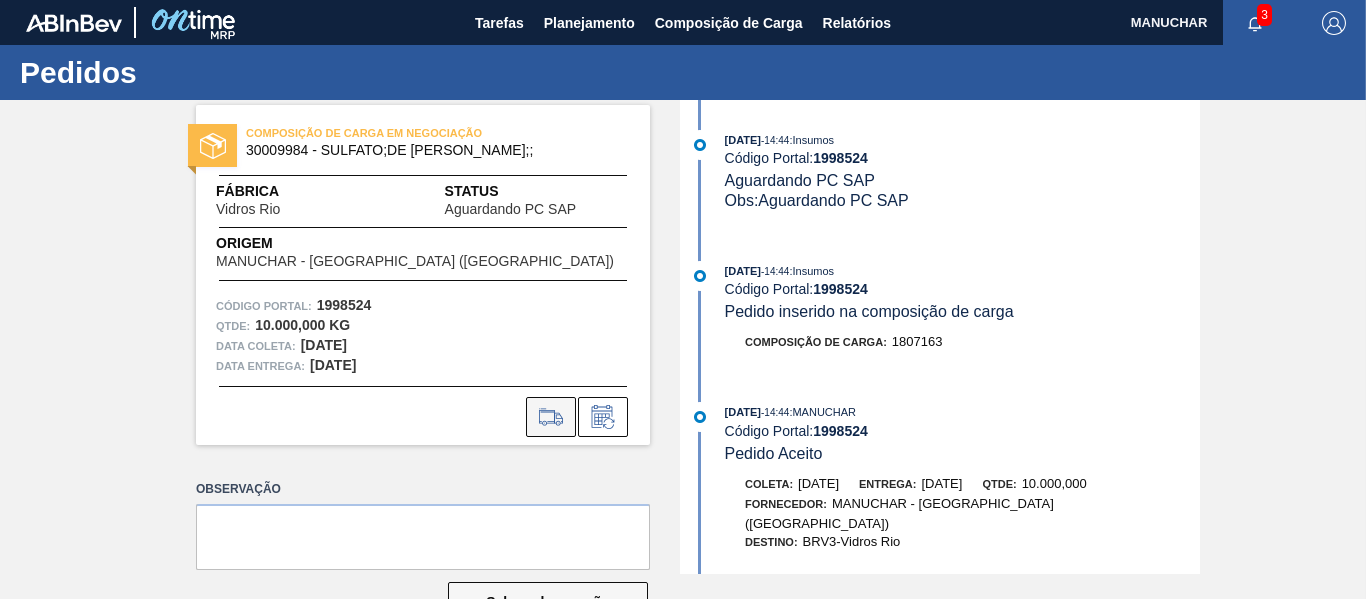 click 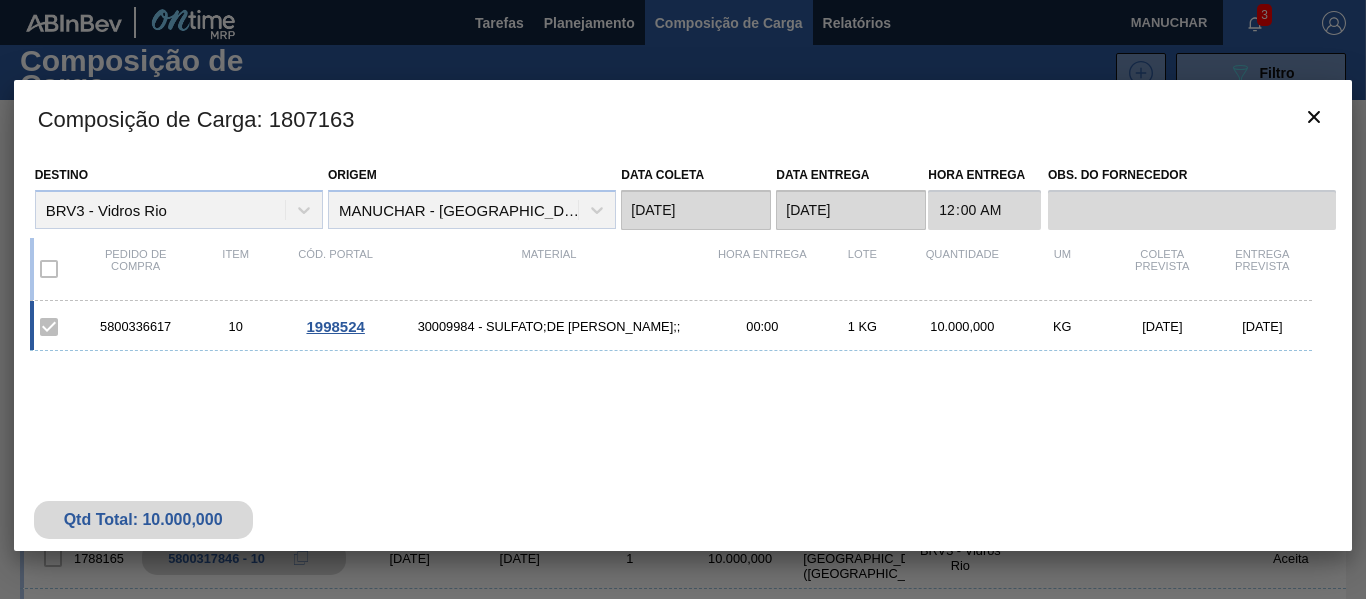 click on "5800336617" at bounding box center [136, 326] 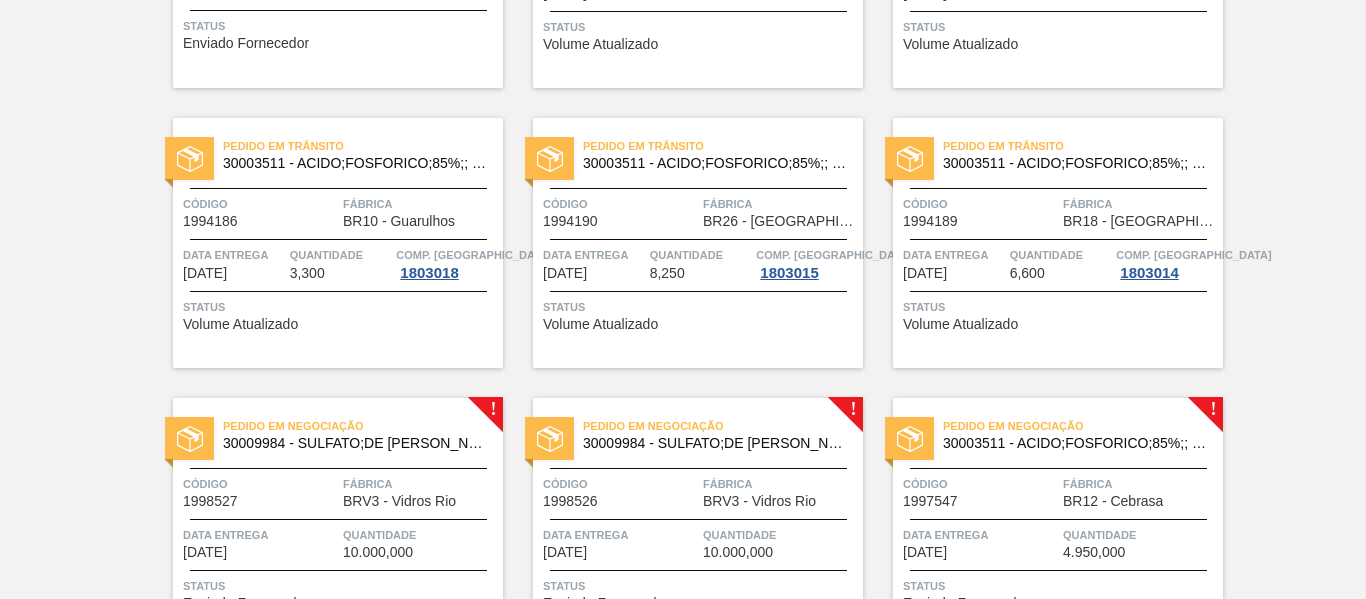 scroll, scrollTop: 1000, scrollLeft: 0, axis: vertical 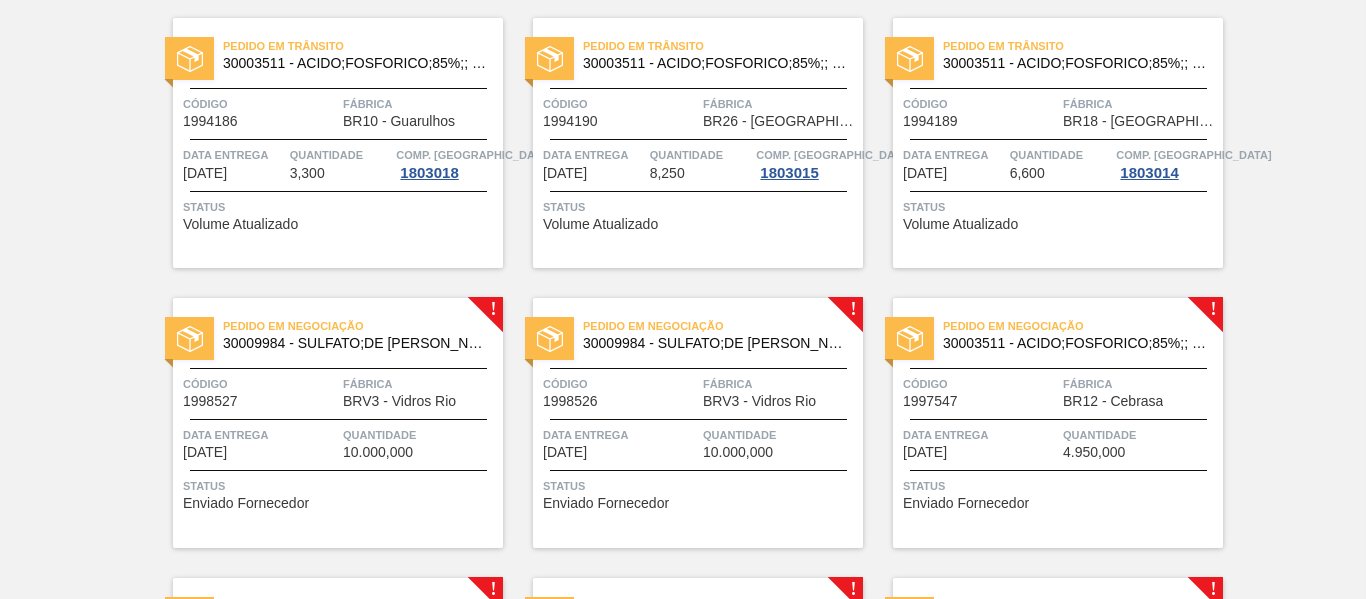 click on "30009984 - SULFATO;DE [PERSON_NAME];;" at bounding box center (355, 343) 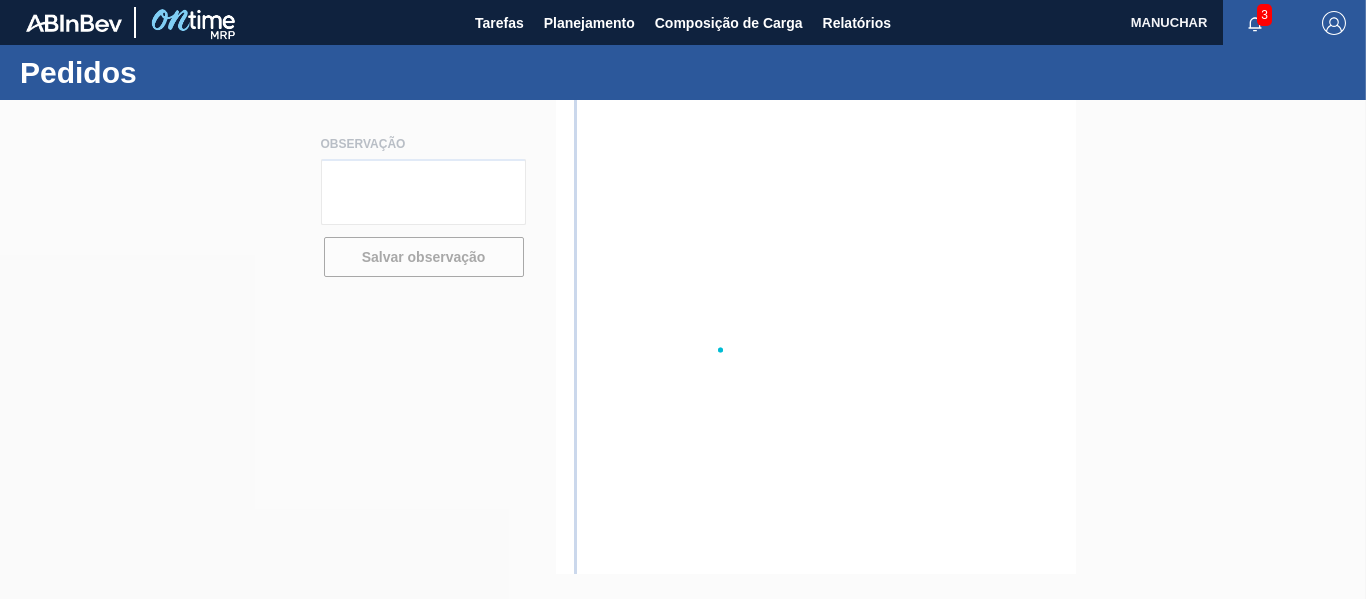scroll, scrollTop: 0, scrollLeft: 0, axis: both 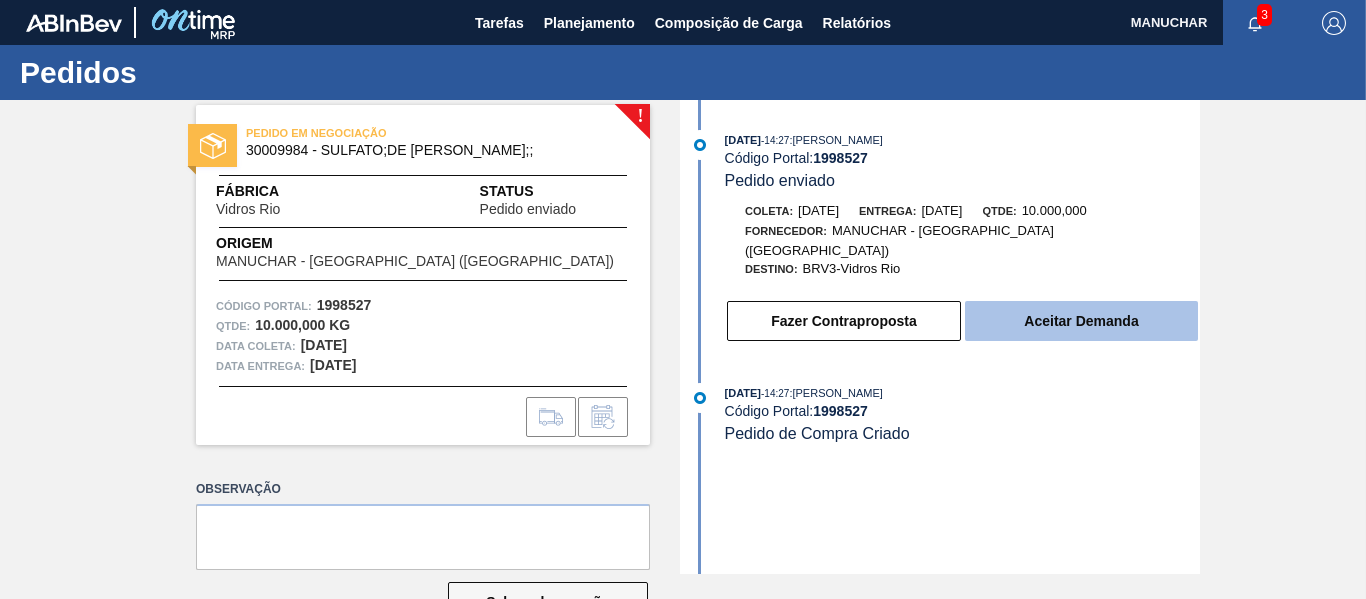 click on "Aceitar Demanda" at bounding box center (1081, 321) 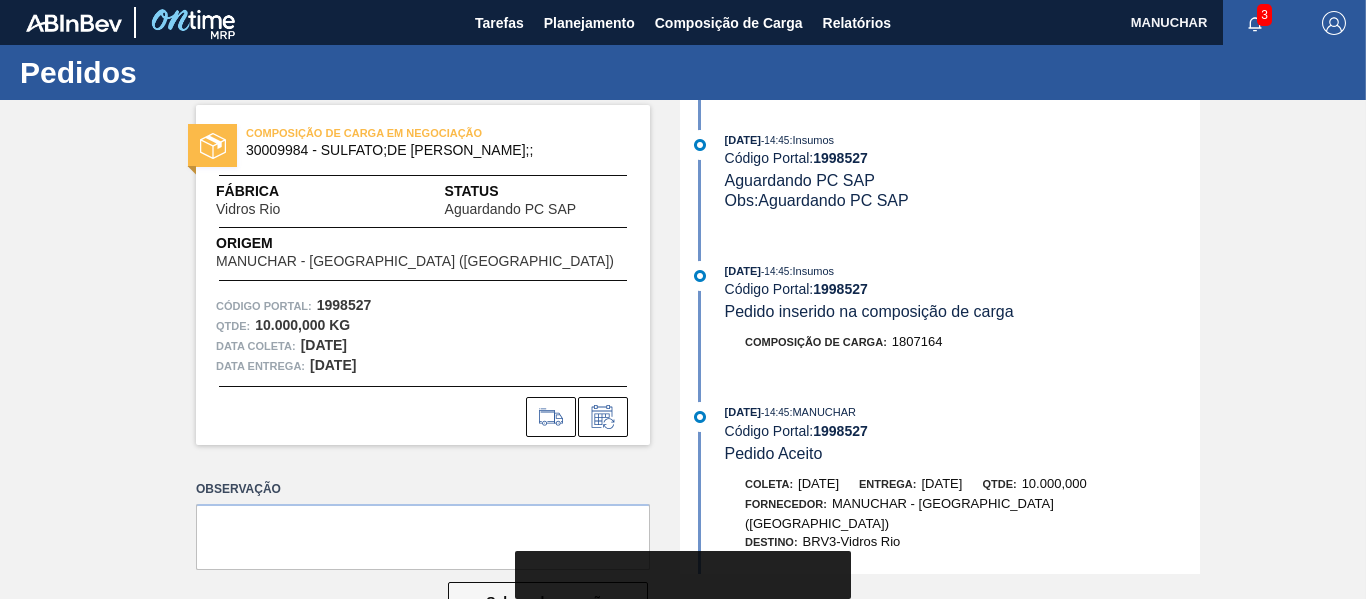 scroll, scrollTop: 61, scrollLeft: 0, axis: vertical 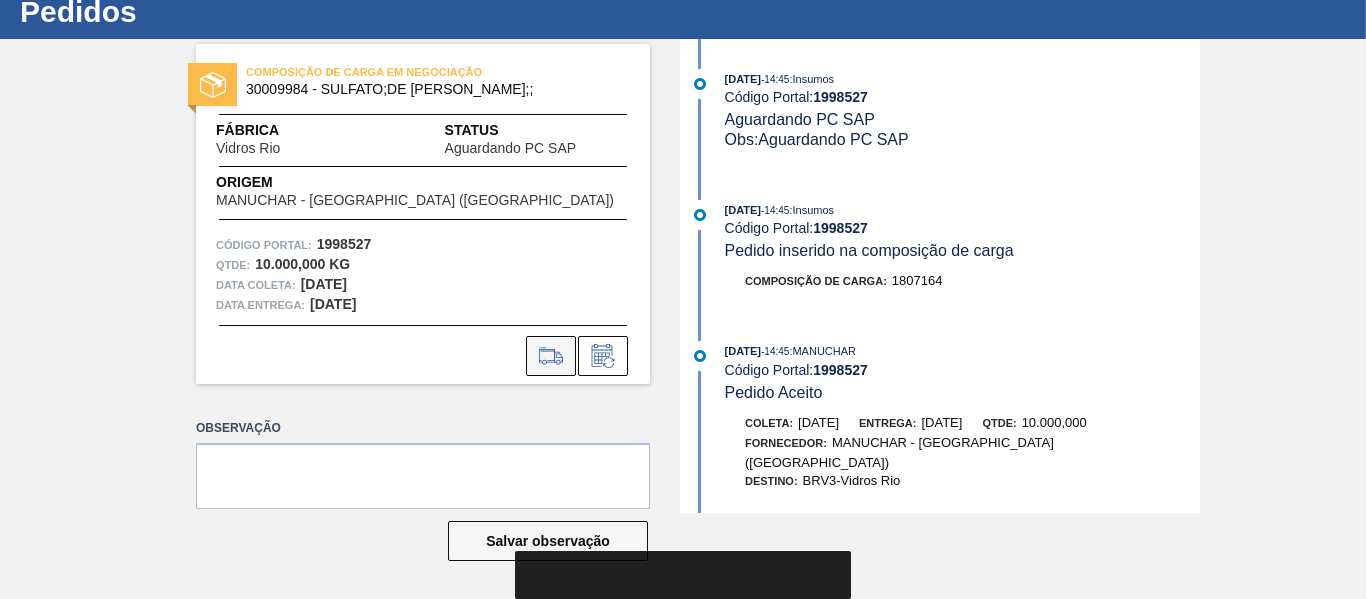 click 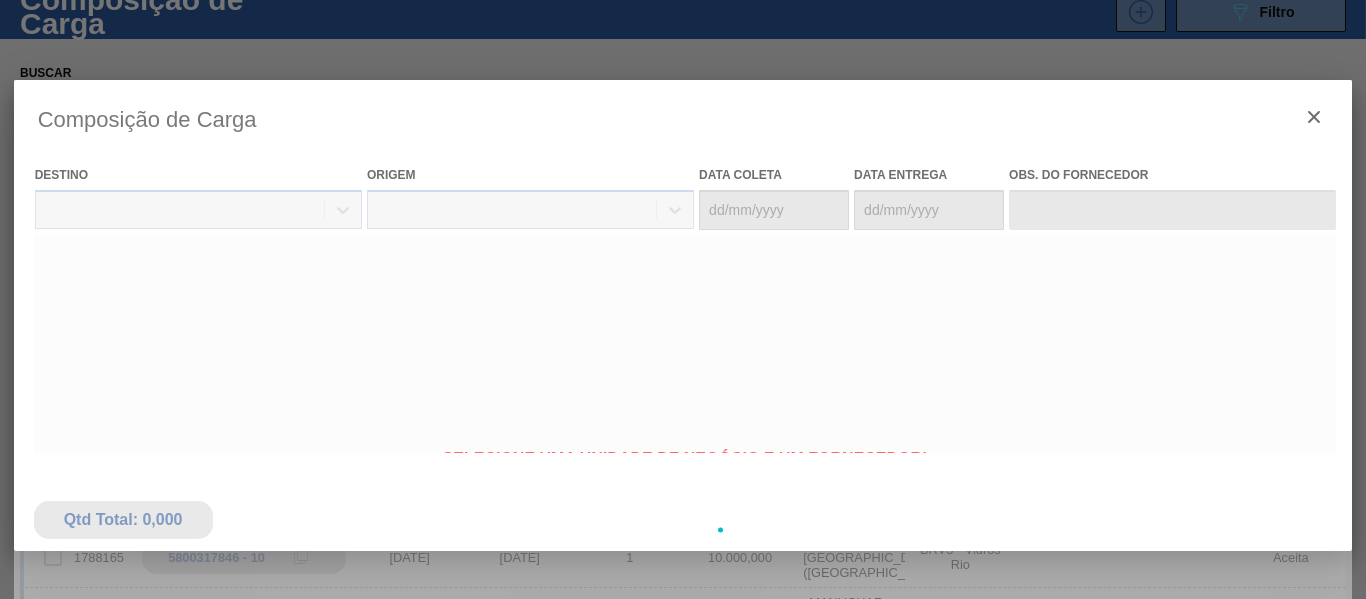 type on "[DATE]" 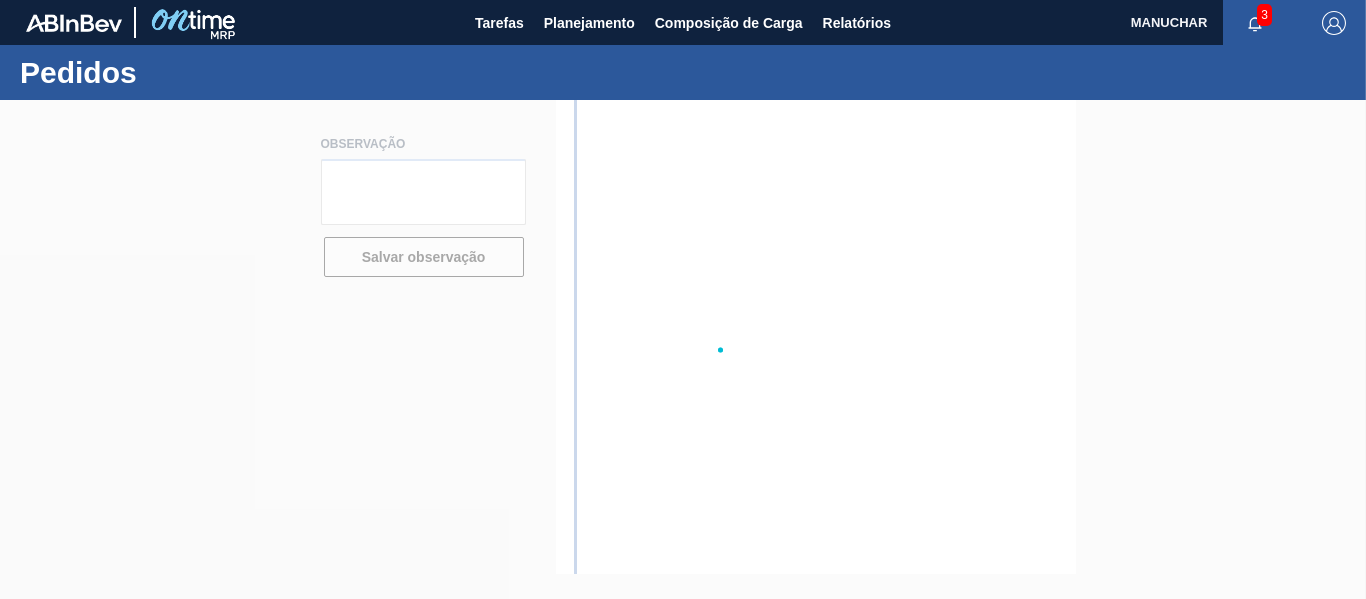 scroll, scrollTop: 0, scrollLeft: 0, axis: both 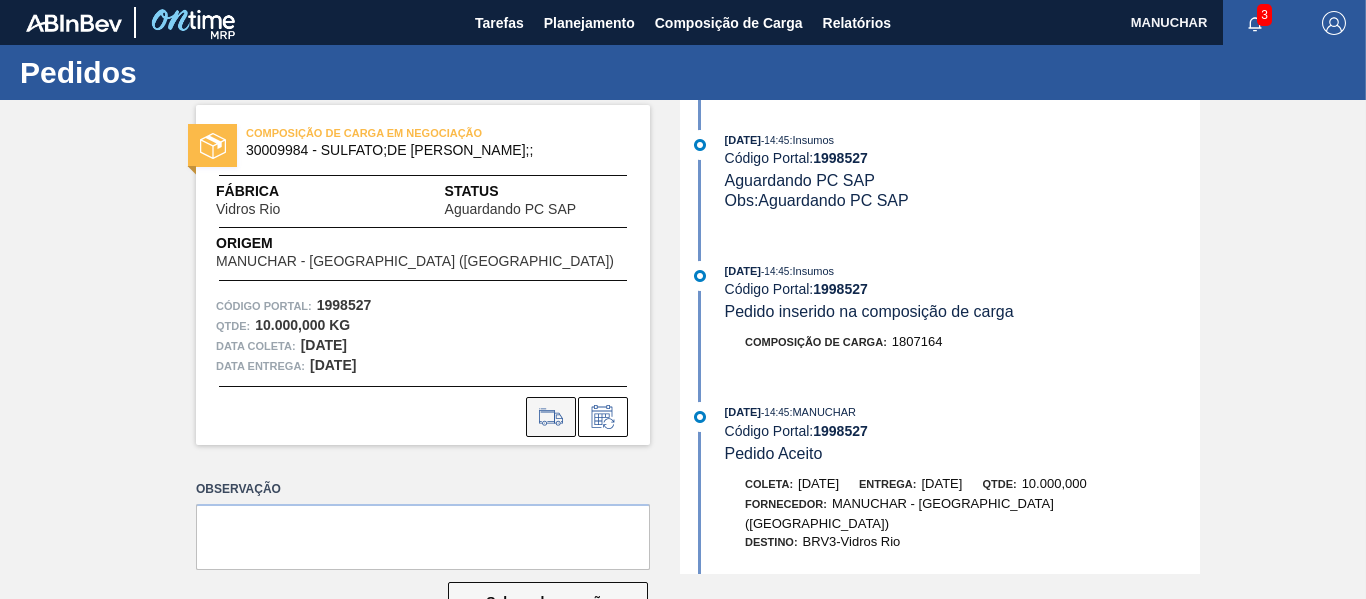 click 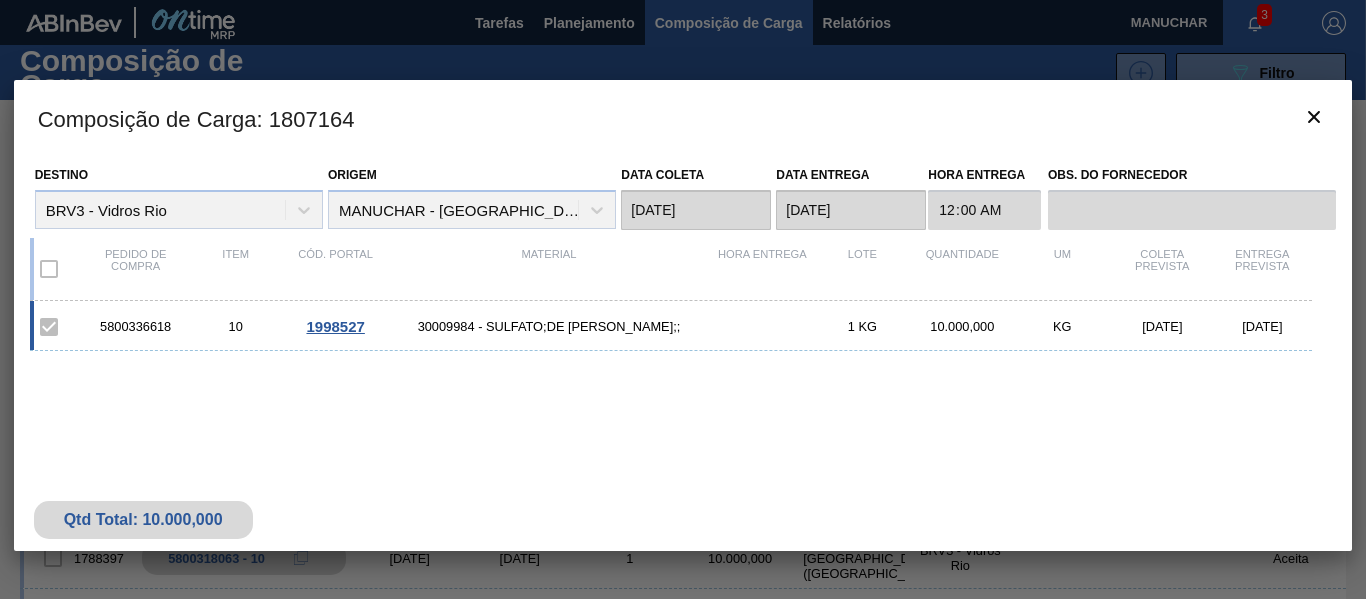 click on "5800336618" at bounding box center [136, 326] 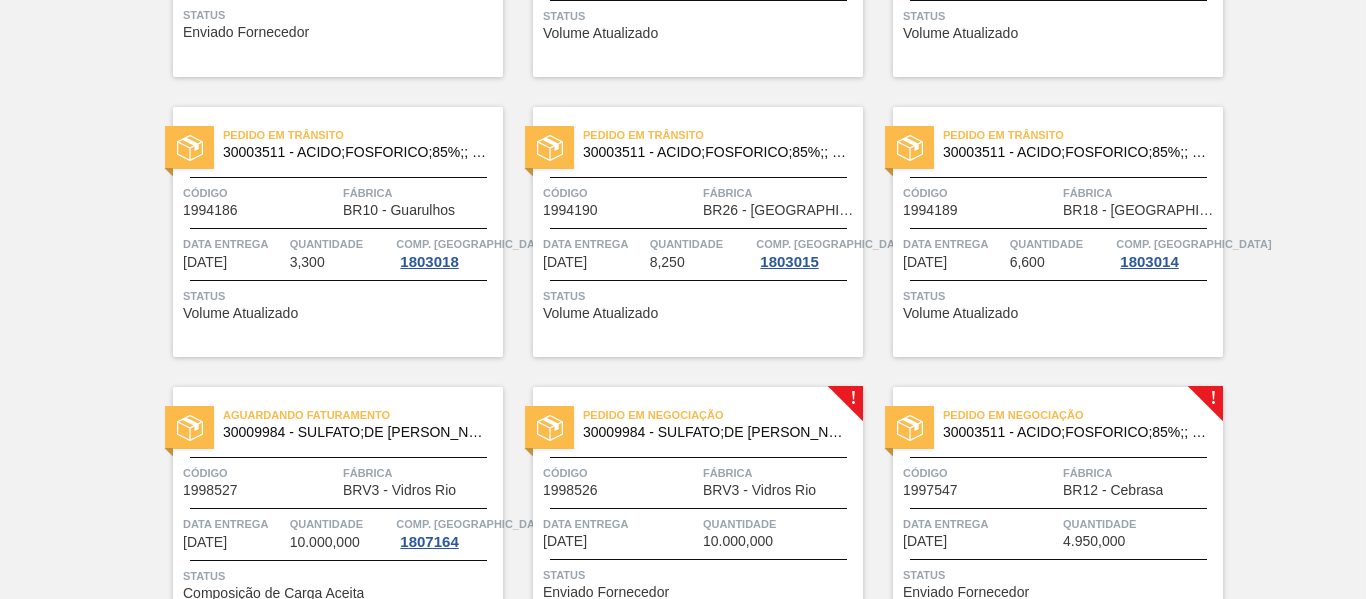 scroll, scrollTop: 1100, scrollLeft: 0, axis: vertical 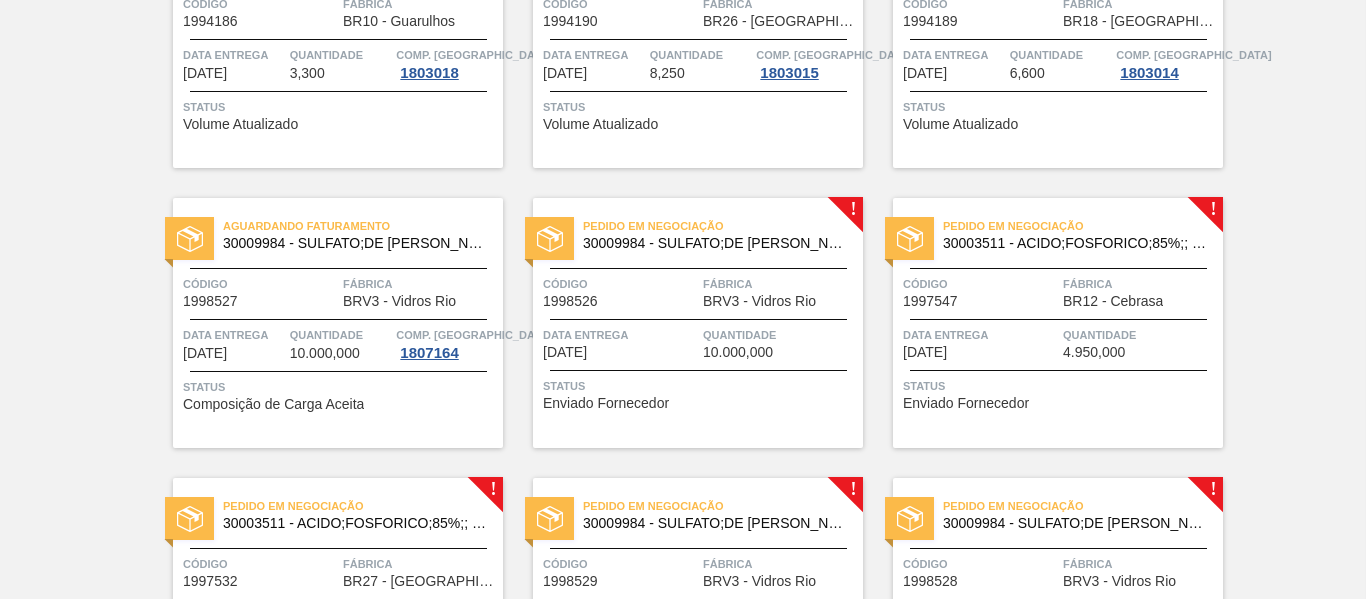 click on "Pedido em Negociação 30009984 - SULFATO;DE SODIO ANIDRO;; Código 1998526 Fábrica BRV3 - Vidros Rio Data entrega [DATE] Quantidade 10.000,000 Status Enviado Fornecedor" at bounding box center (698, 323) 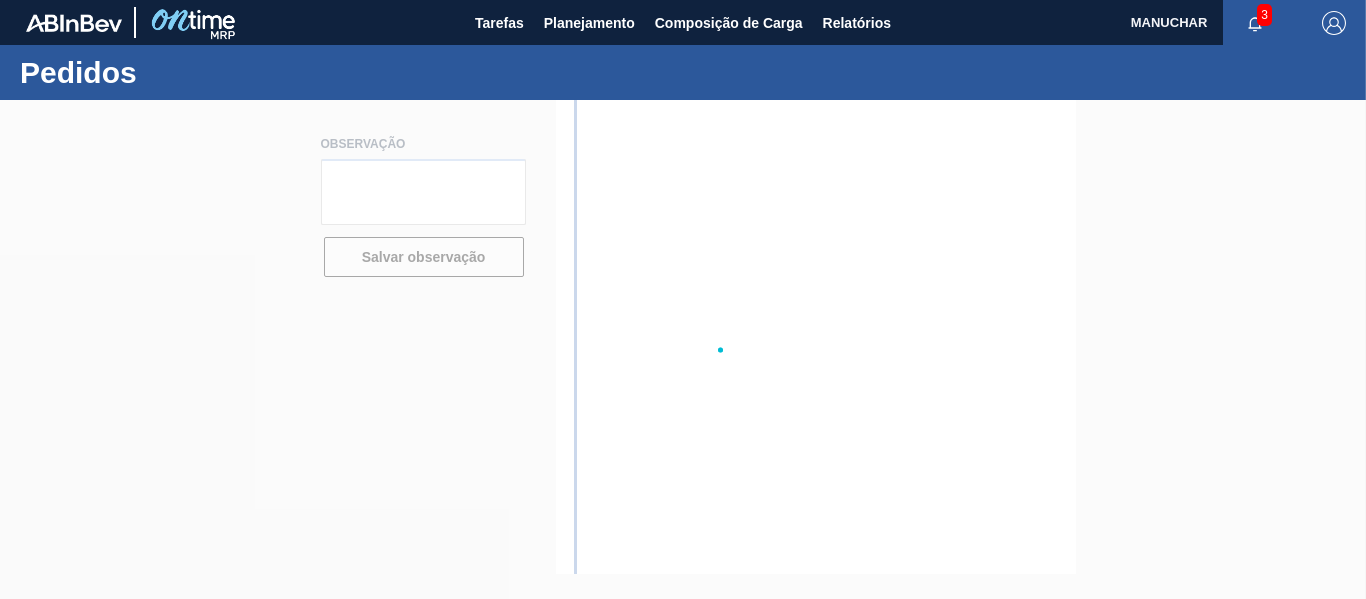 scroll, scrollTop: 0, scrollLeft: 0, axis: both 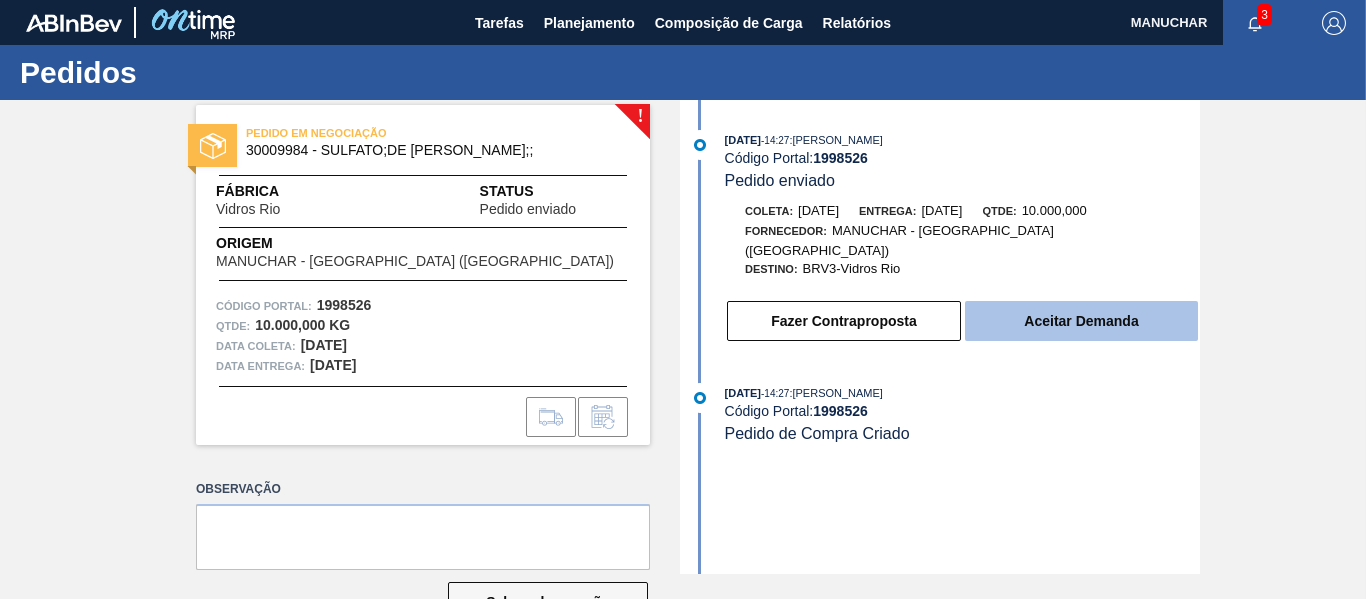 click on "Aceitar Demanda" at bounding box center [1081, 321] 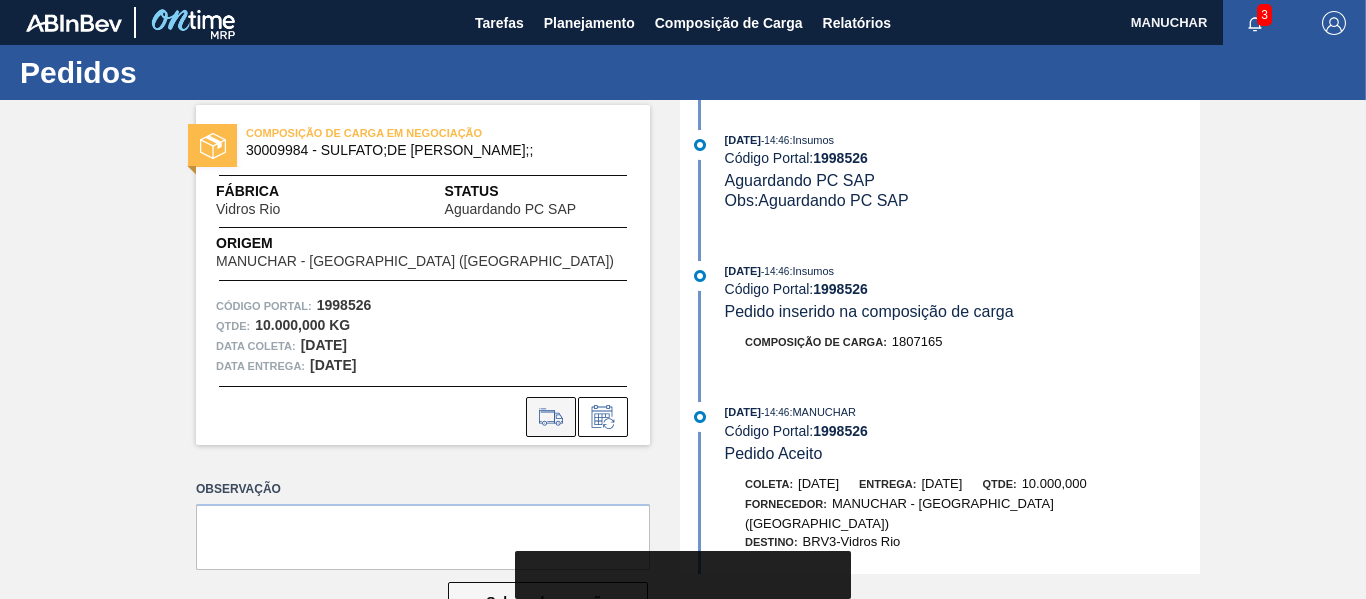 click 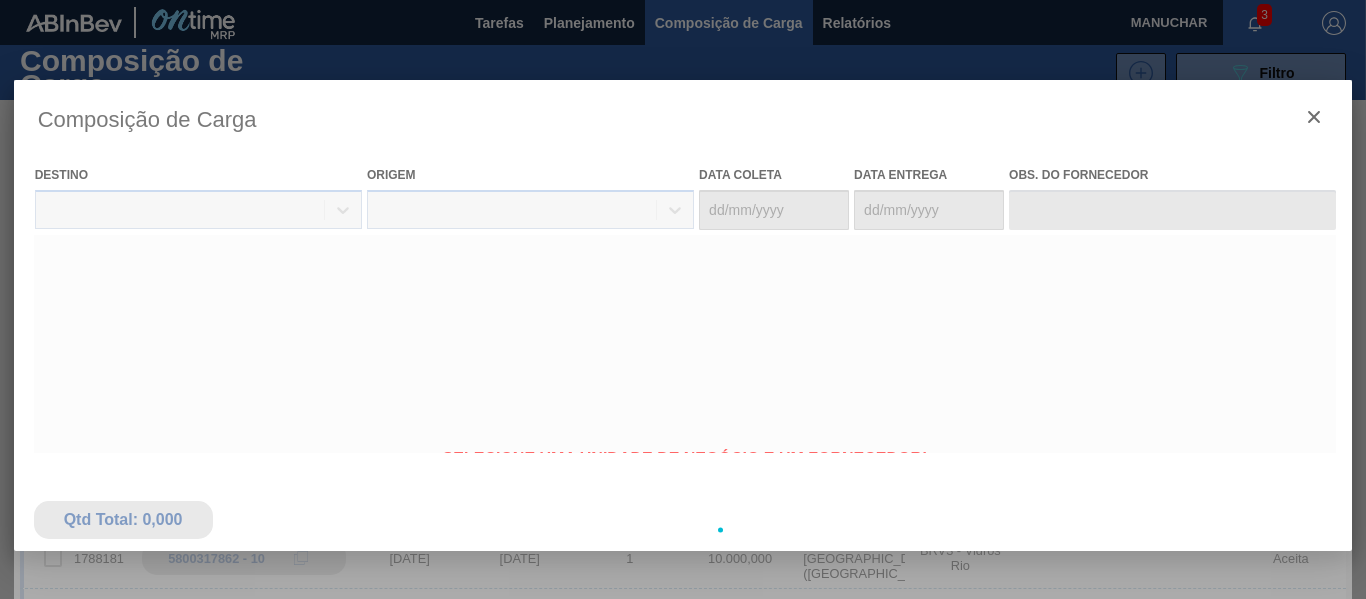 type on "[DATE]" 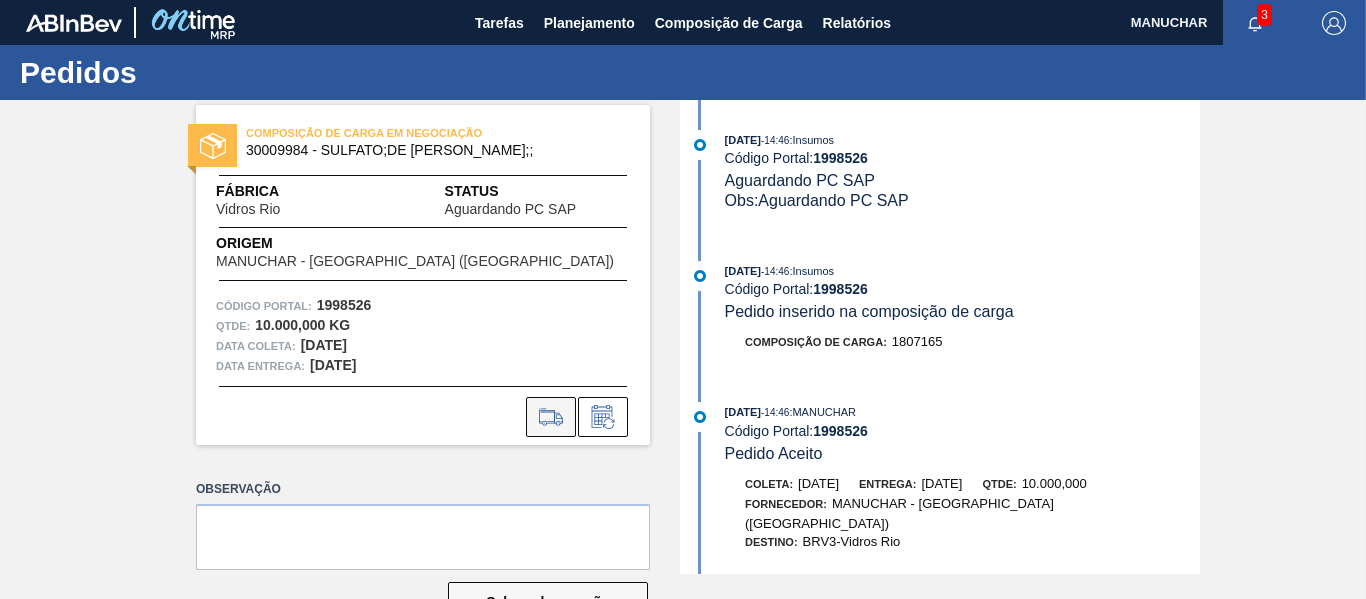 click 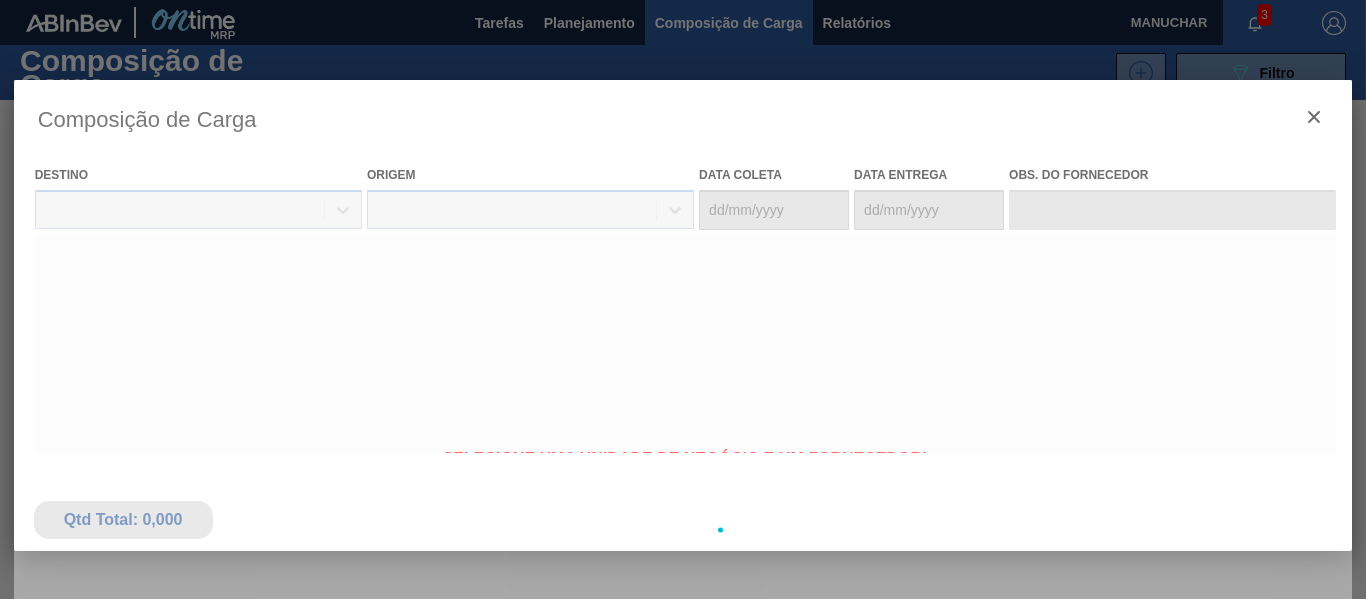 type on "[DATE]" 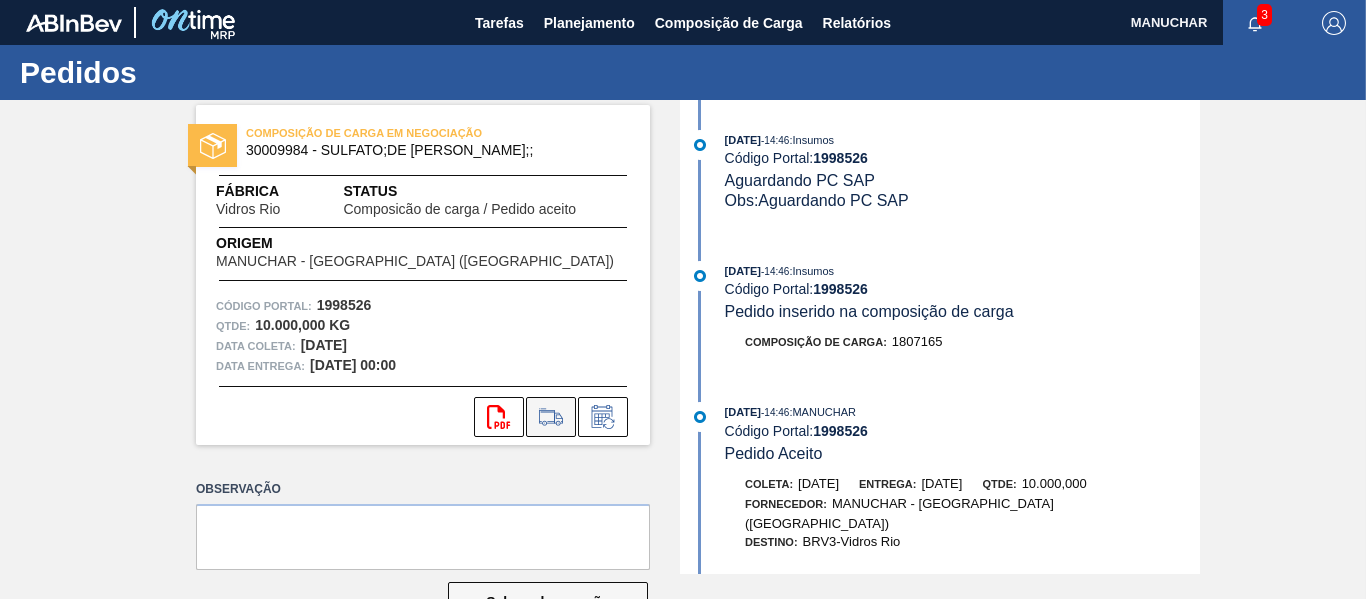 click at bounding box center [551, 417] 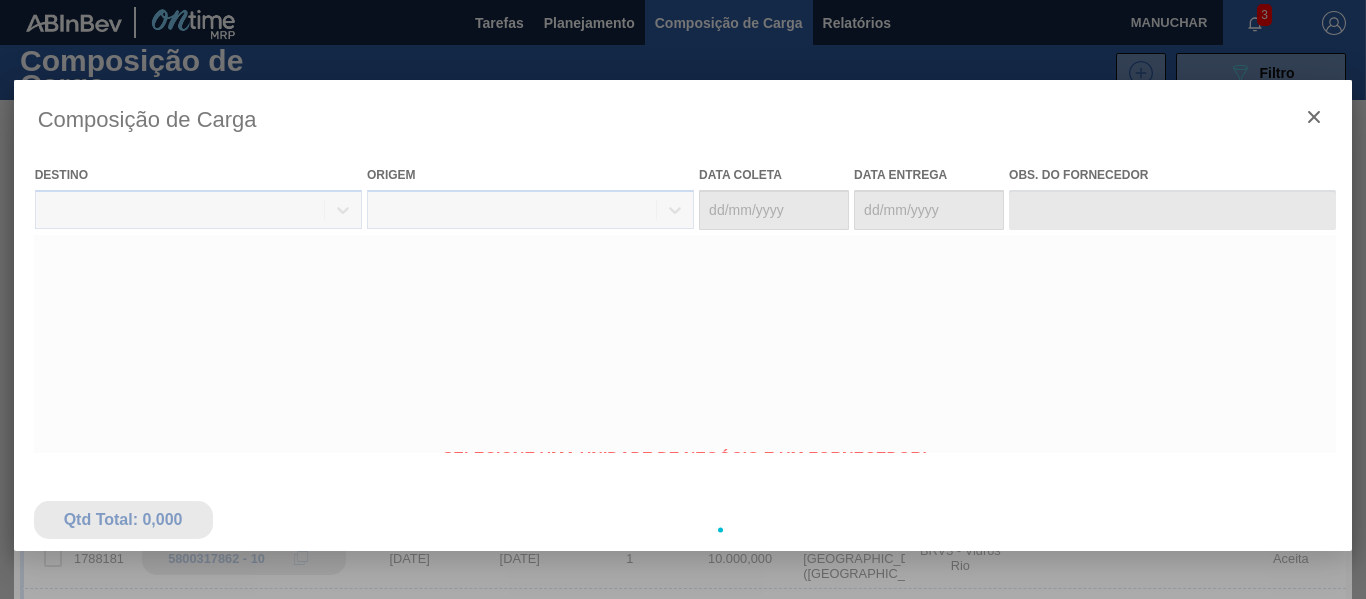type on "[DATE]" 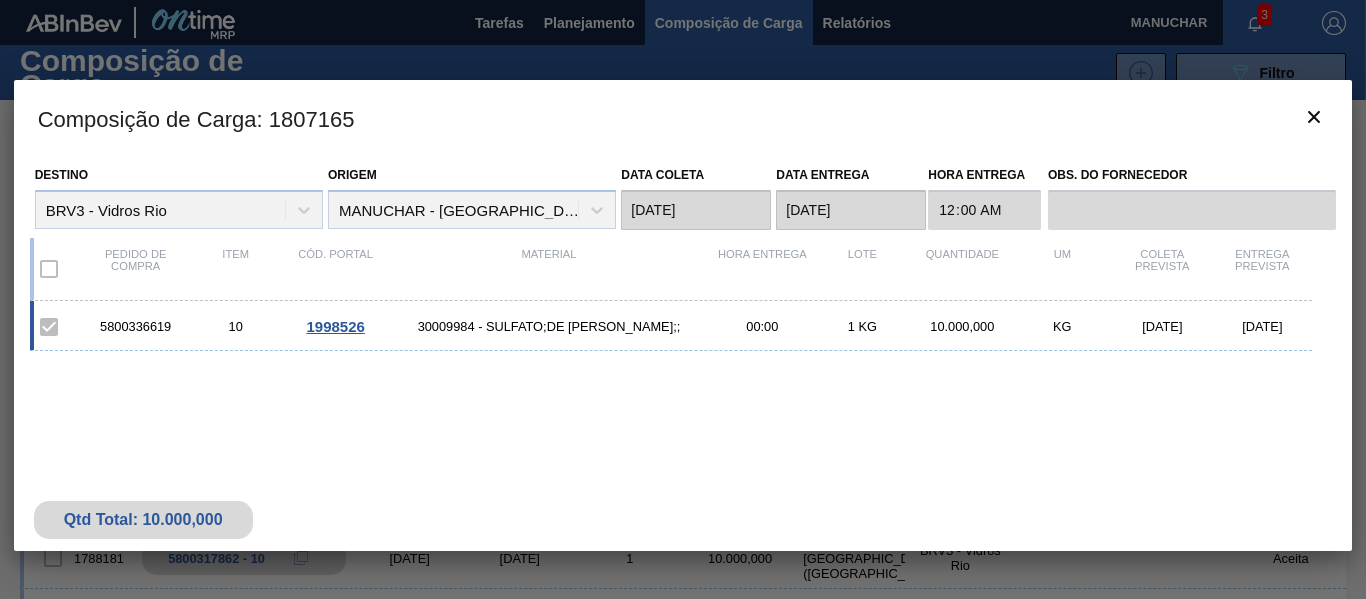 click on "5800336619" at bounding box center [136, 326] 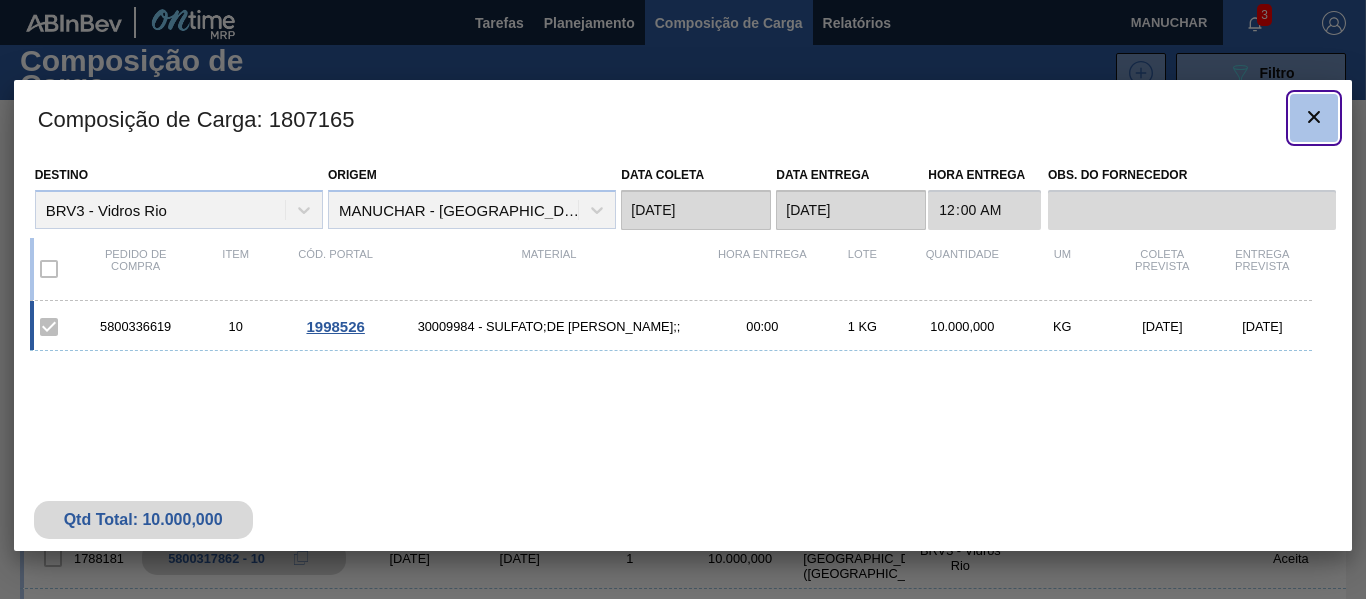 click 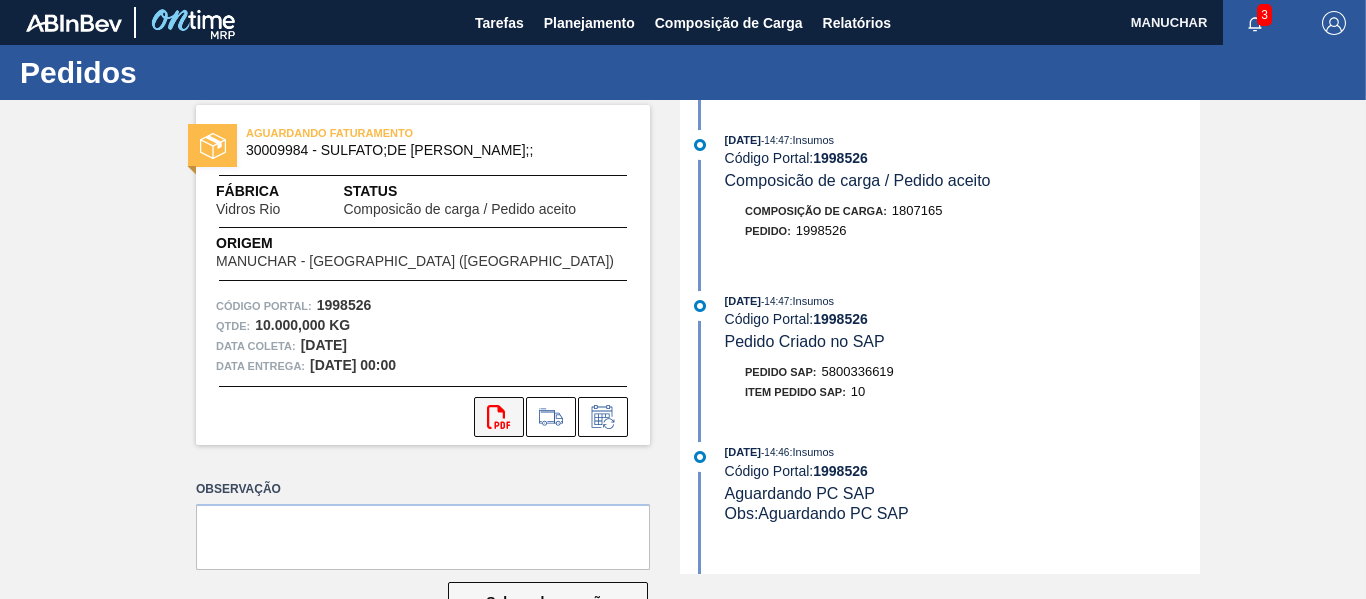 click on "svg{fill:#ff0000}" 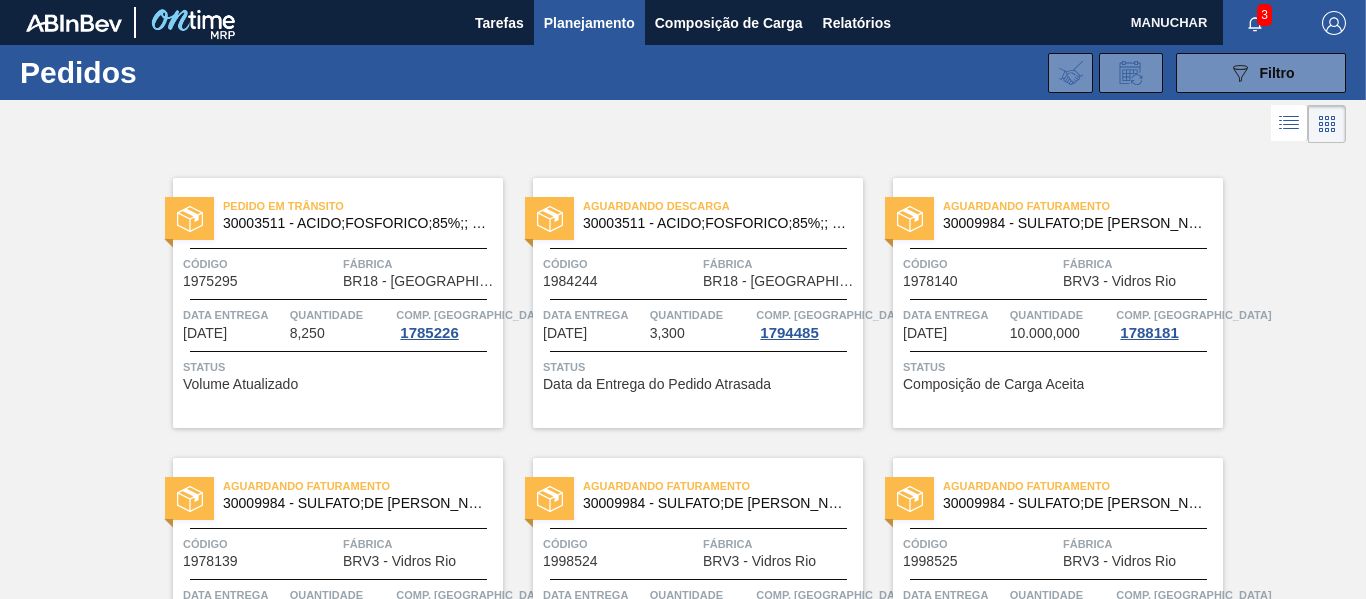 click on "Pedido em Negociação 30009984 - SULFATO;DE SODIO ANIDRO;; Código 1998529 Fábrica BRV3 - Vidros Rio Data entrega [DATE] Quantidade 10.000,000 Status Enviado Fornecedor" at bounding box center [698, 1703] 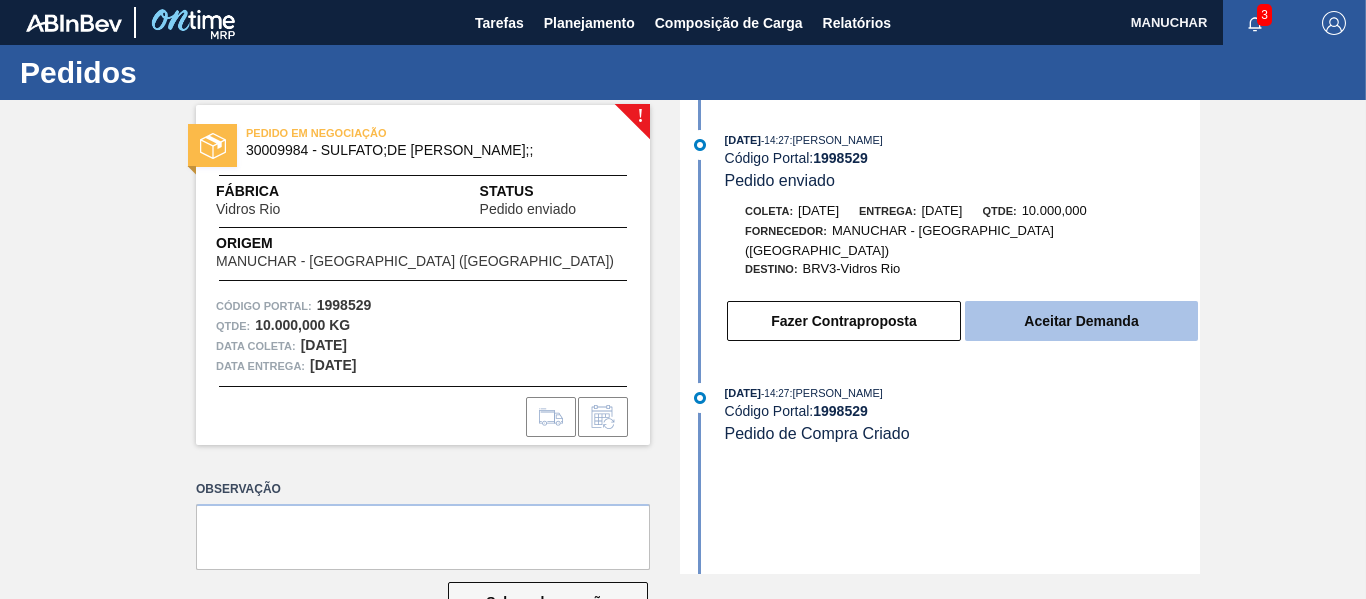 click on "Aceitar Demanda" at bounding box center [1081, 321] 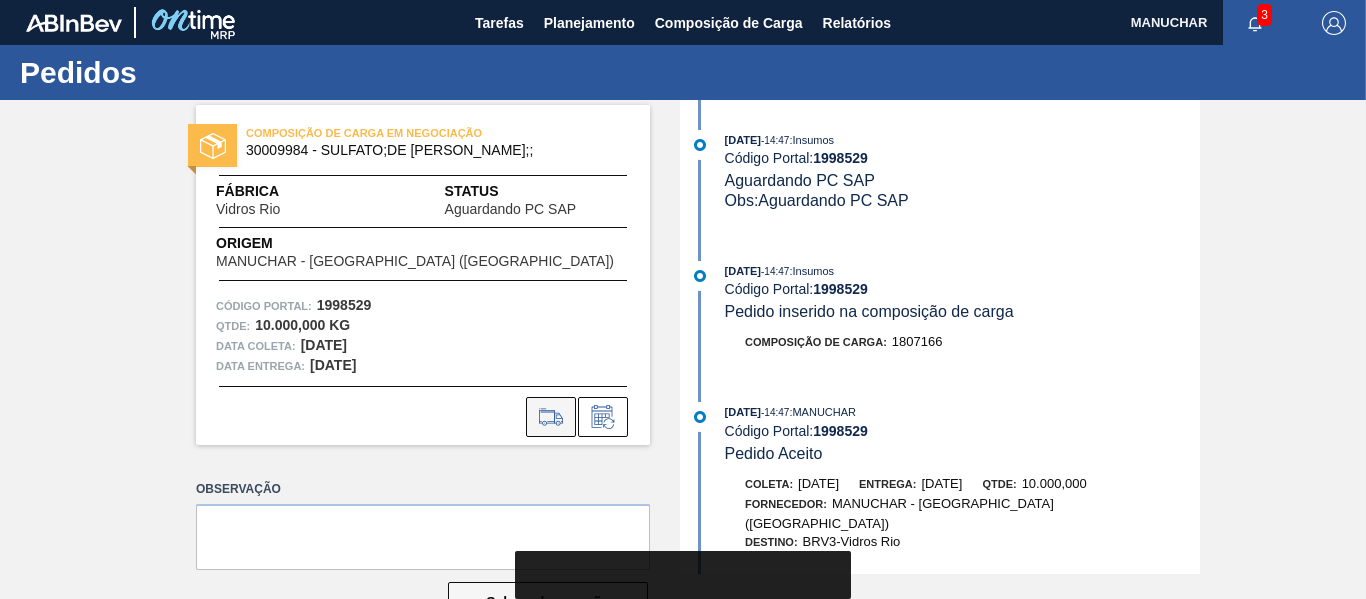 click 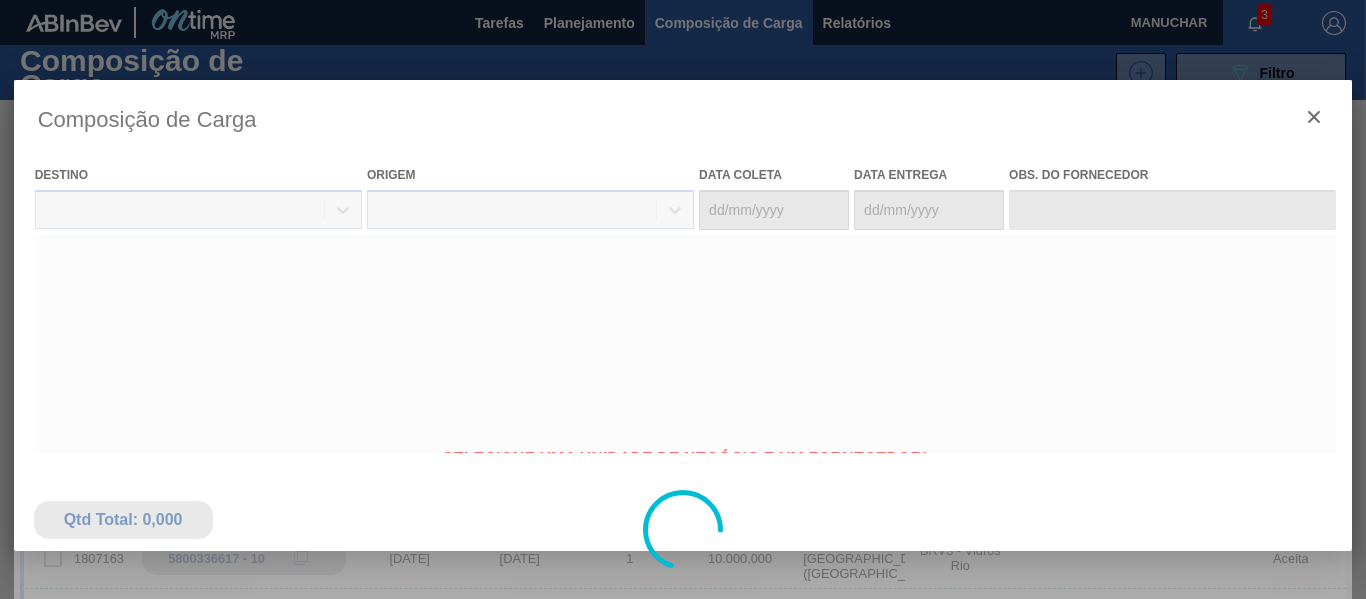 type on "[DATE]" 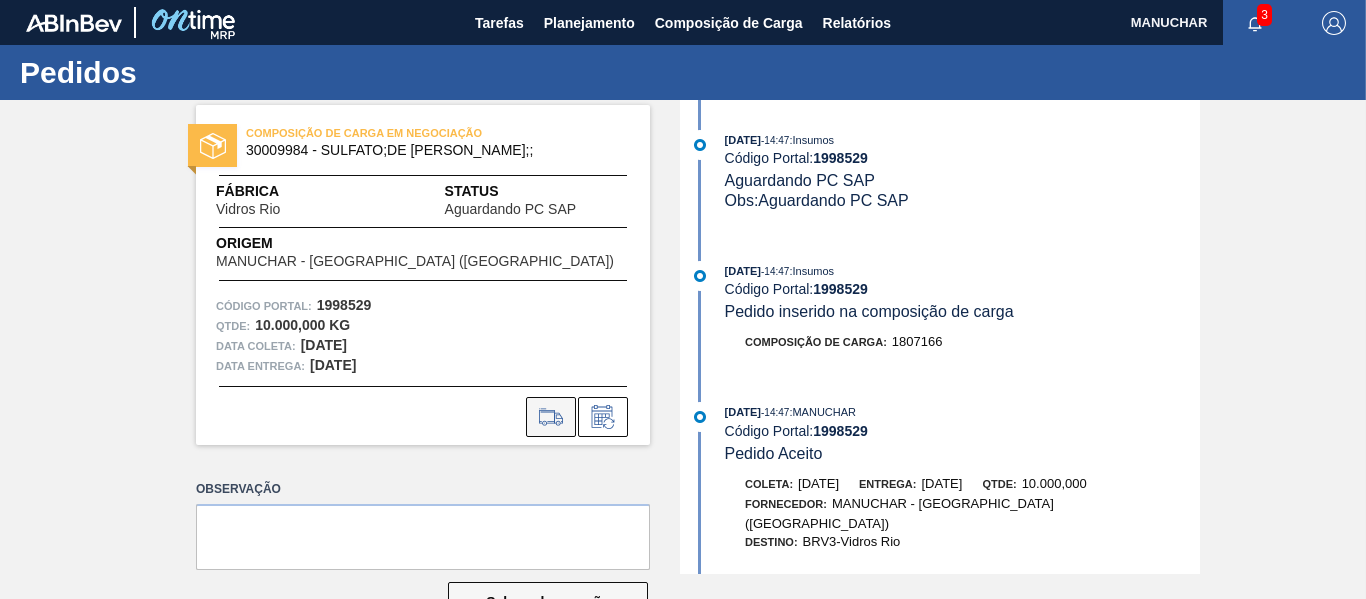click 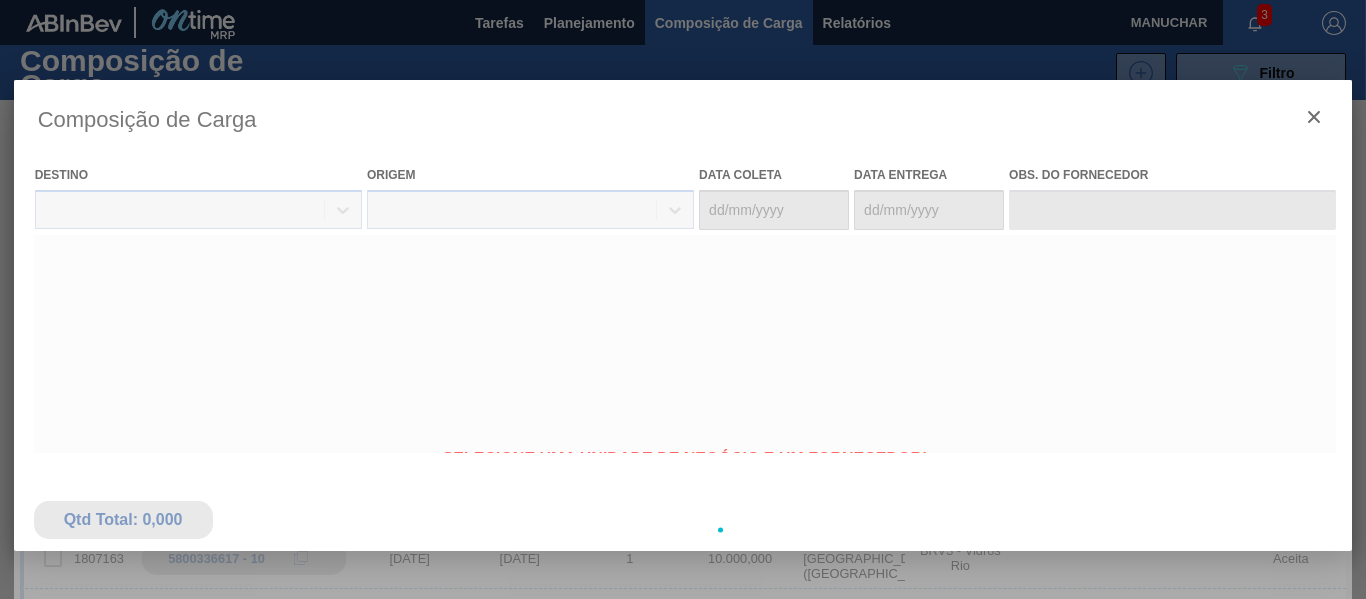 type on "[DATE]" 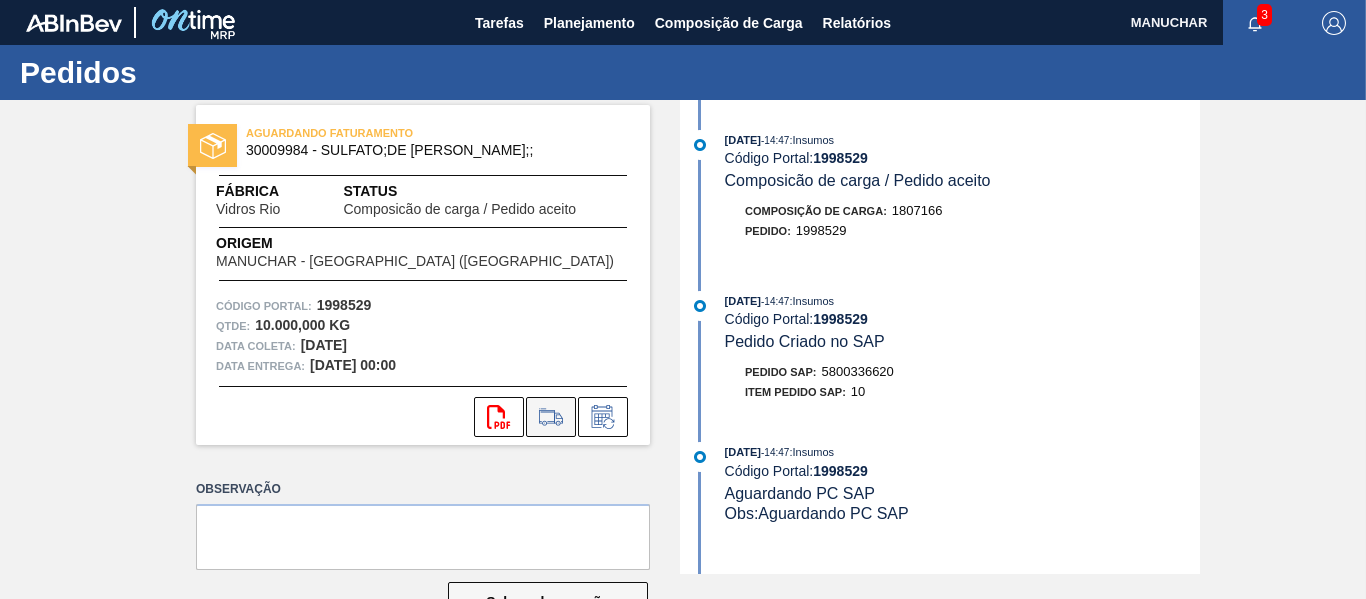 click 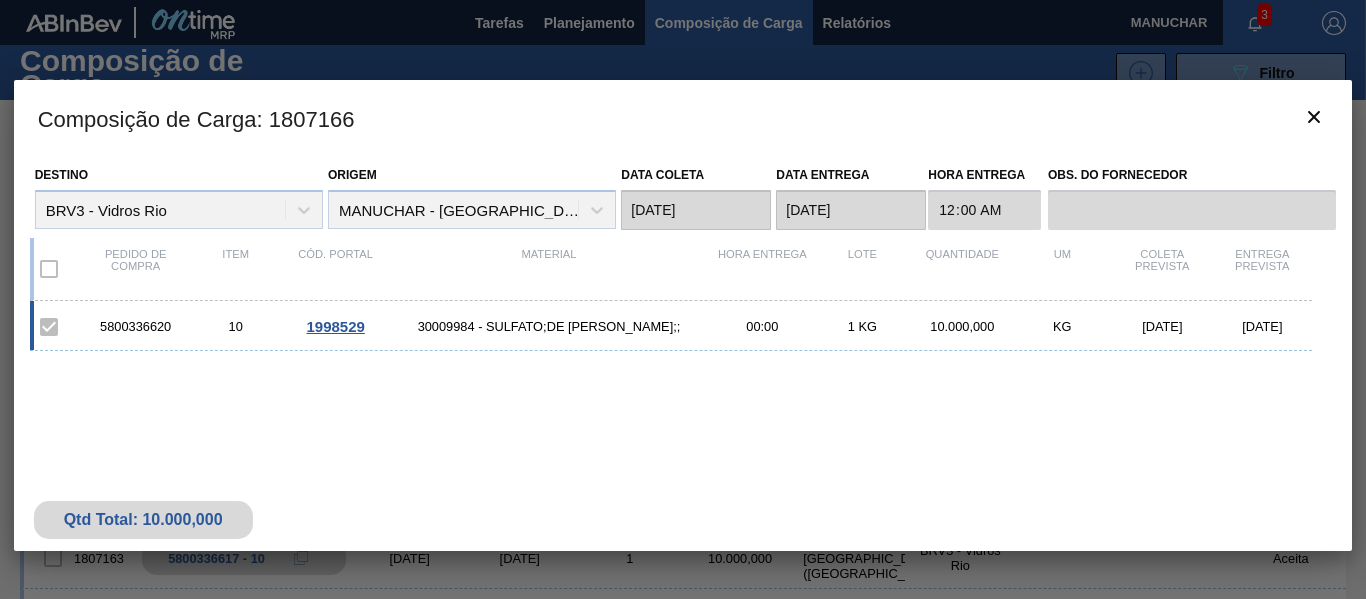 click on "5800336620" at bounding box center (136, 326) 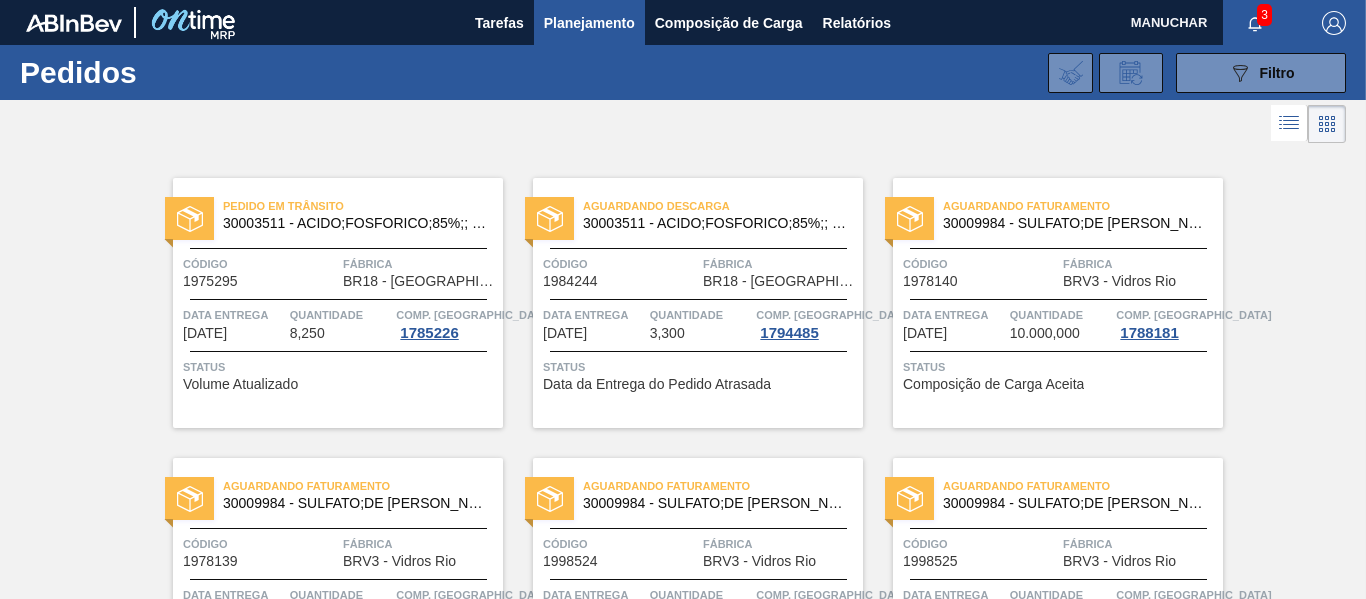 click on "BRV3 - Vidros Rio" at bounding box center [1119, 1681] 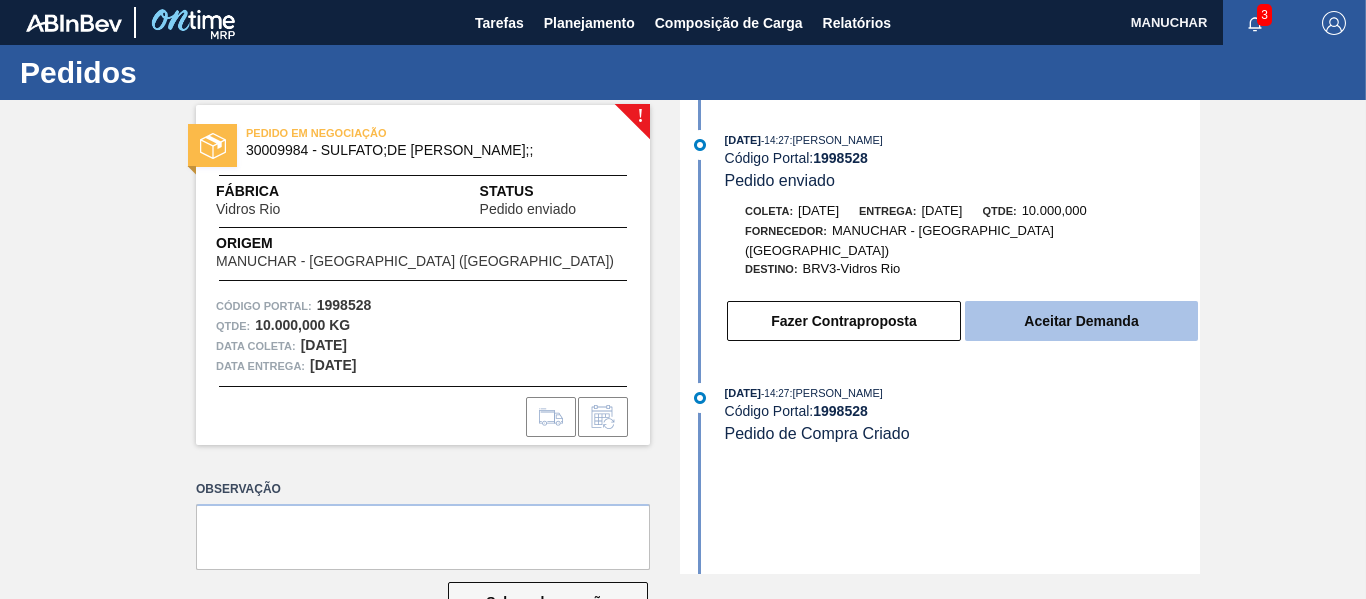 click on "Aceitar Demanda" at bounding box center (1081, 321) 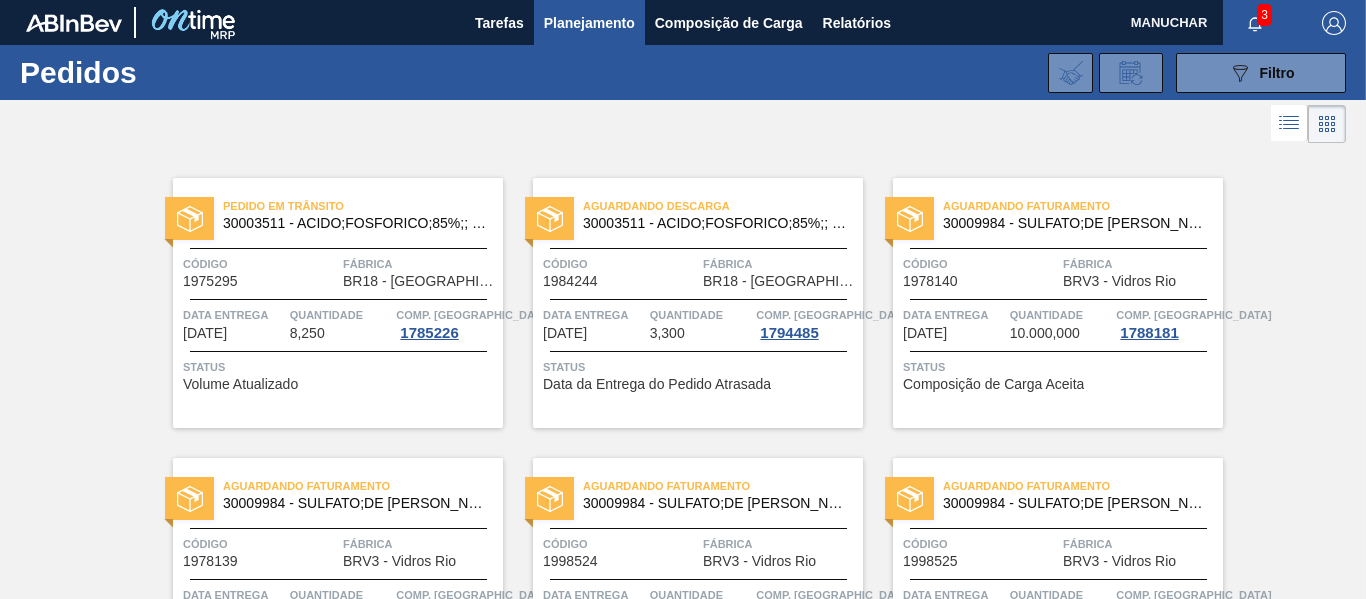click on "Pedido em Negociação 30003511 - ACIDO;FOSFORICO;85%;; CONTAINER Código 1997547 Fábrica BR12 - Cebrasa Data entrega [DATE] Quantidade 4.950,000 Status Enviado Fornecedor" at bounding box center (1058, 1423) 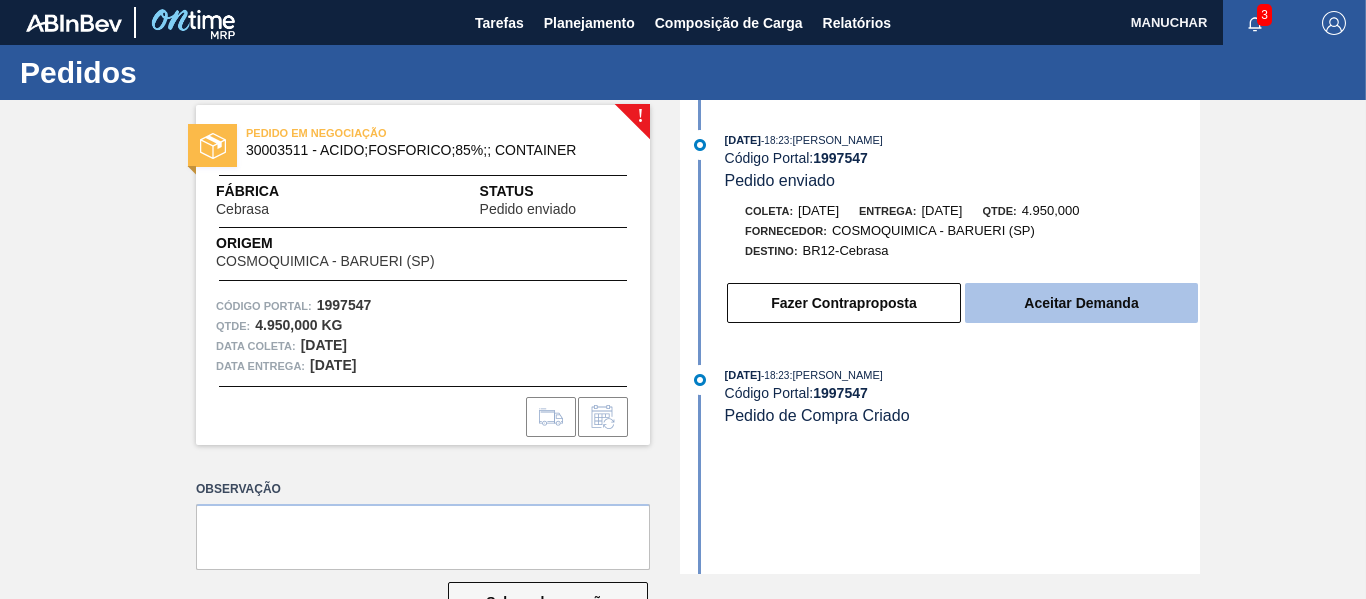 click on "Aceitar Demanda" at bounding box center (1081, 303) 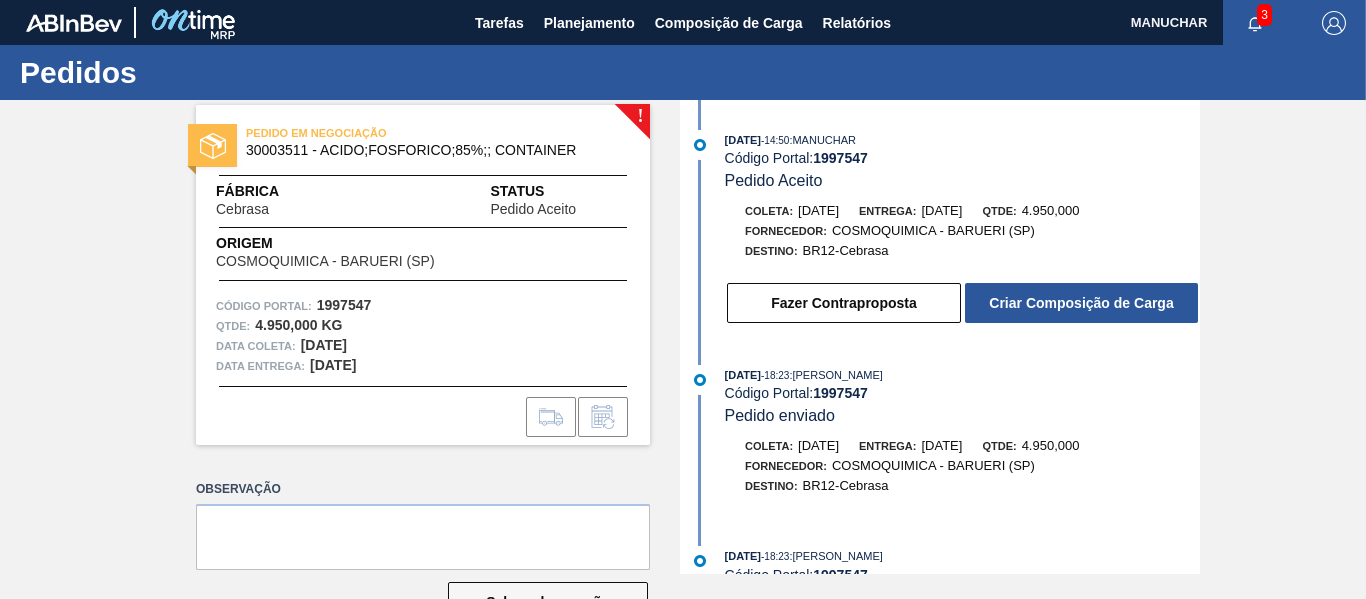 click on "PEDIDO EM NEGOCIAÇÃO 30003511 - ACIDO;FOSFORICO;85%;; CONTAINER Fábrica Cebrasa Status Pedido Aceito Origem COSMOQUIMICA - BARUERI (SP)   Código Portal:  1997547 Qtde : 4.950,000 KG Data [PERSON_NAME]: [DATE] Data entrega: [DATE]" at bounding box center (423, 275) 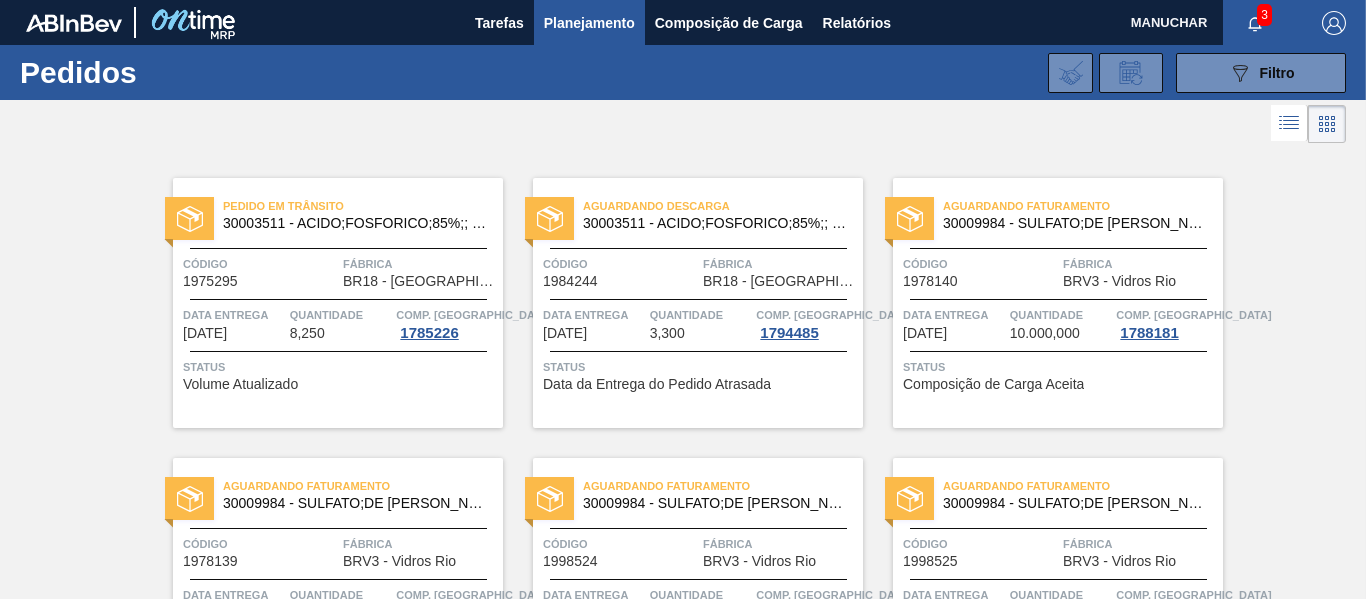 click on "! Aguardando Composição de Carga 30003511 - ACIDO;FOSFORICO;85%;; CONTAINER Código 1997547 Fábrica BR12 - Cebrasa Data entrega [DATE] Quantidade 4.950,000 Status Aceito Fornecedor" at bounding box center [1043, 1423] 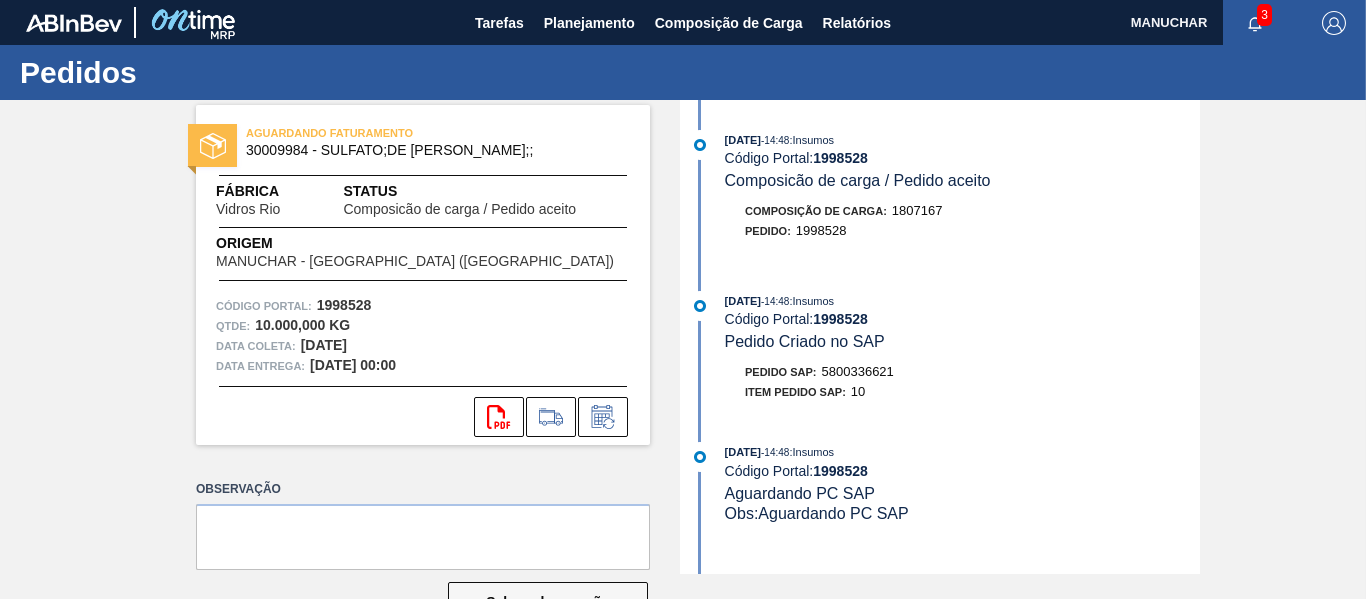 click on "5800336621" at bounding box center [858, 371] 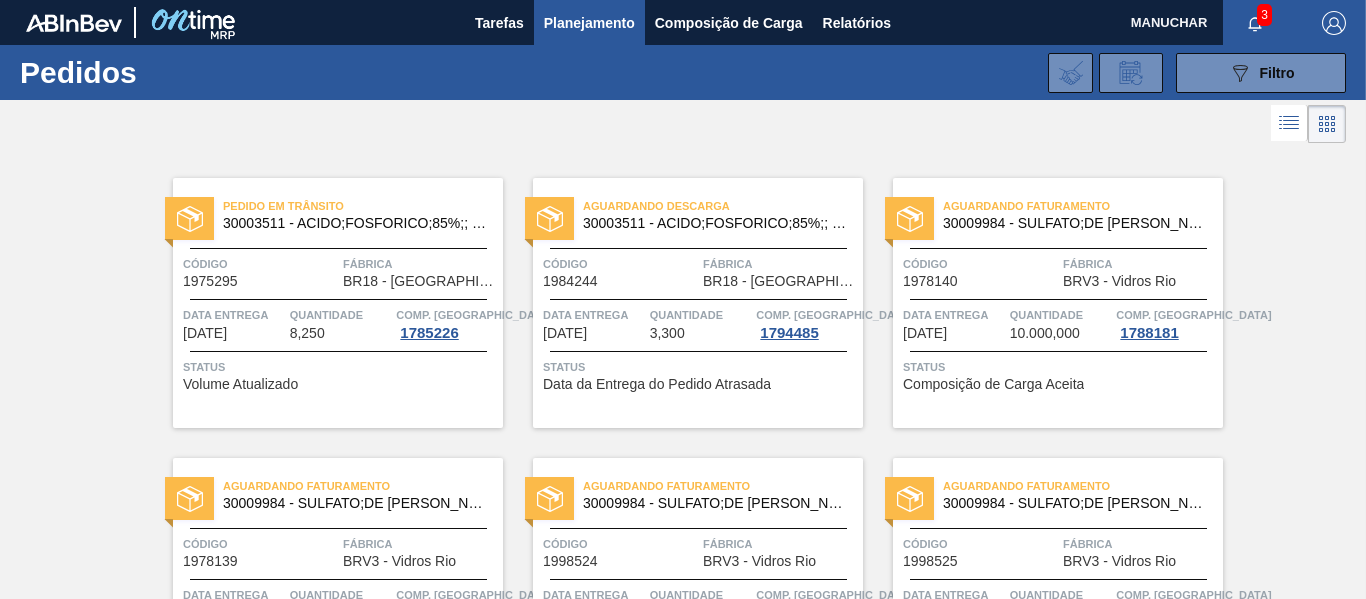 click on "Data entrega" at bounding box center (260, 1995) 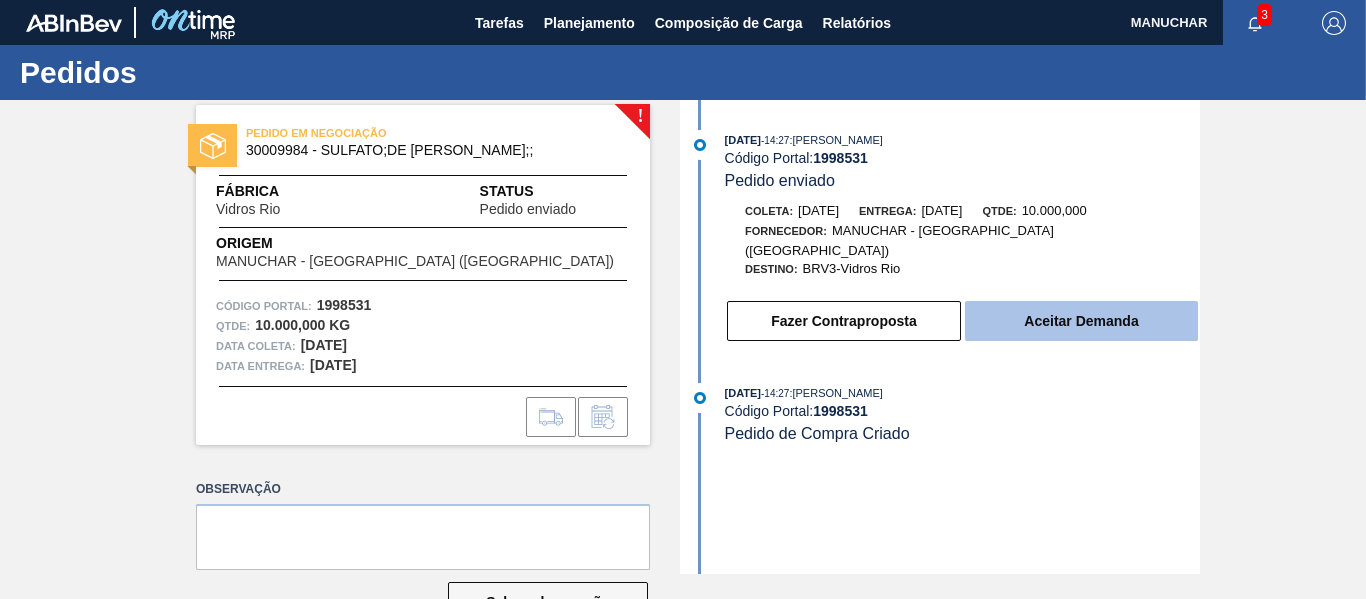 click on "Aceitar Demanda" at bounding box center (1081, 321) 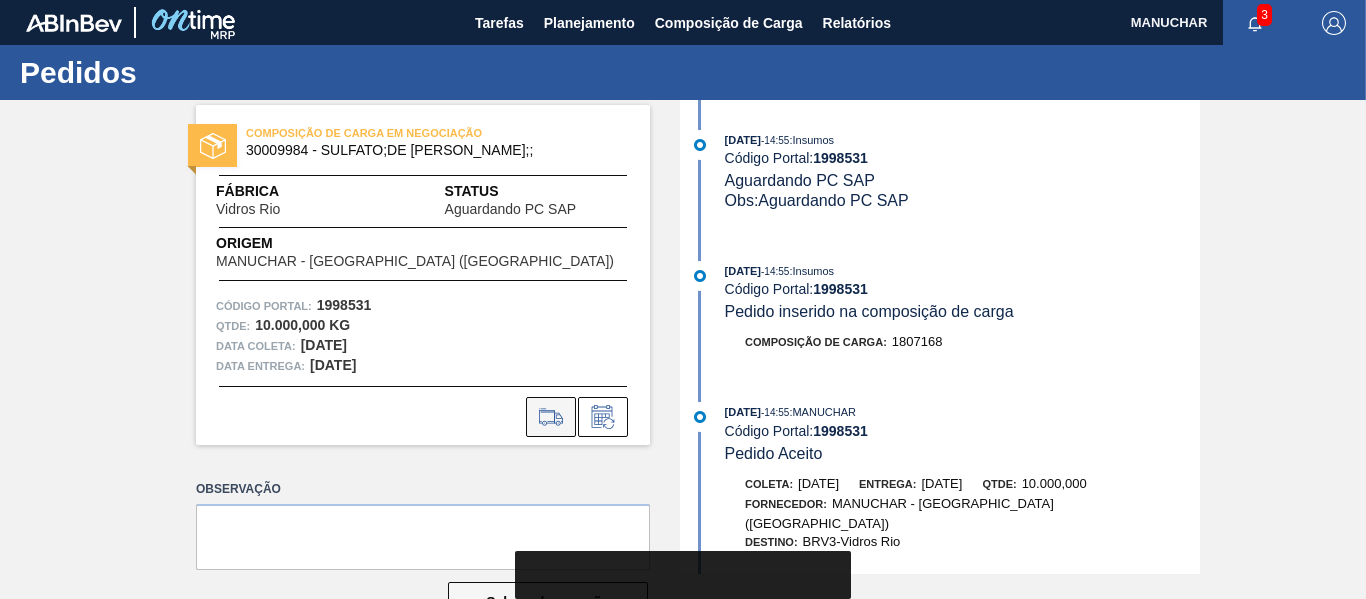 click 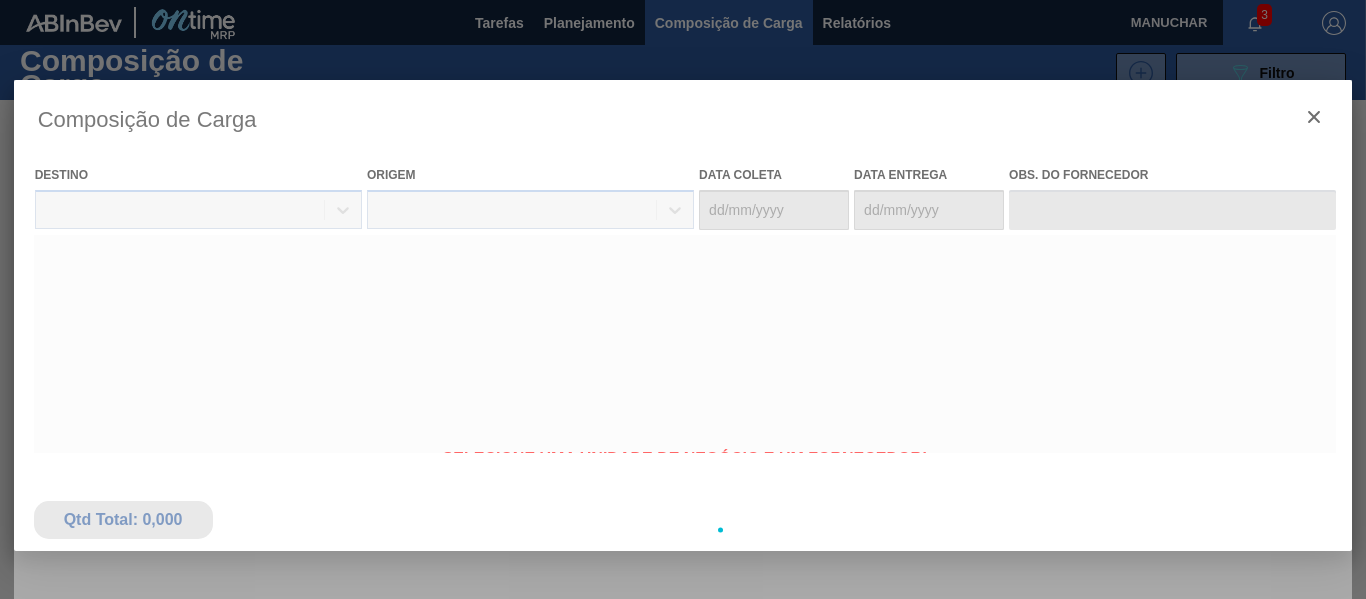 type on "[DATE]" 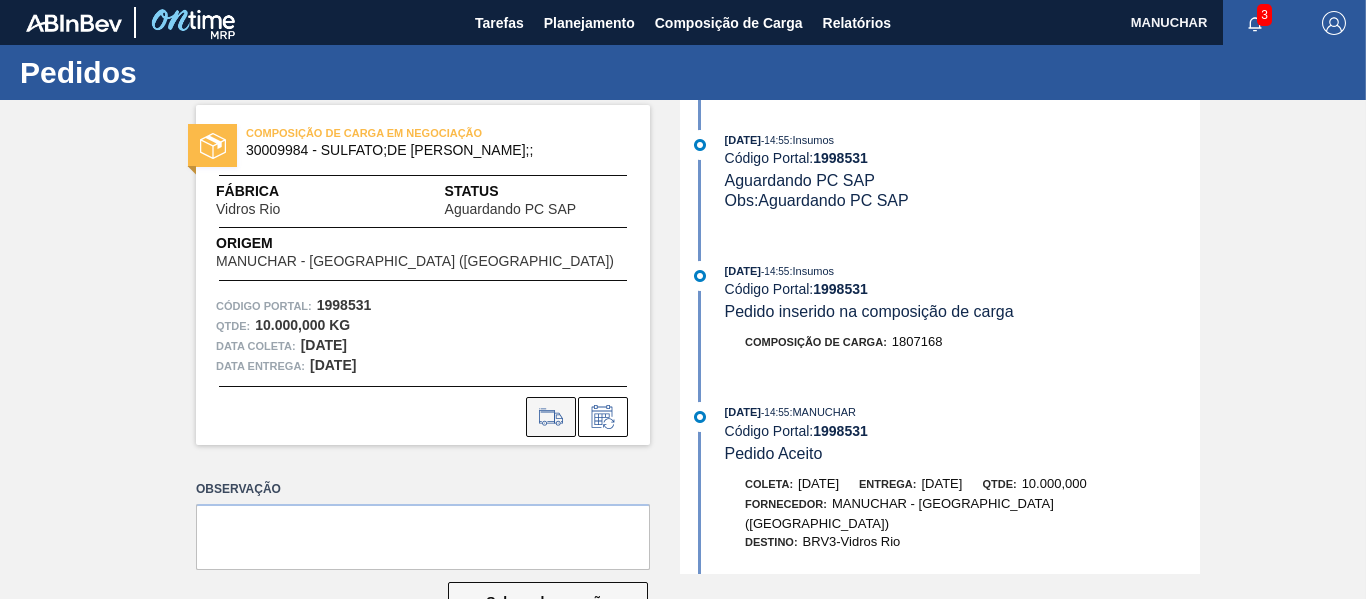 click 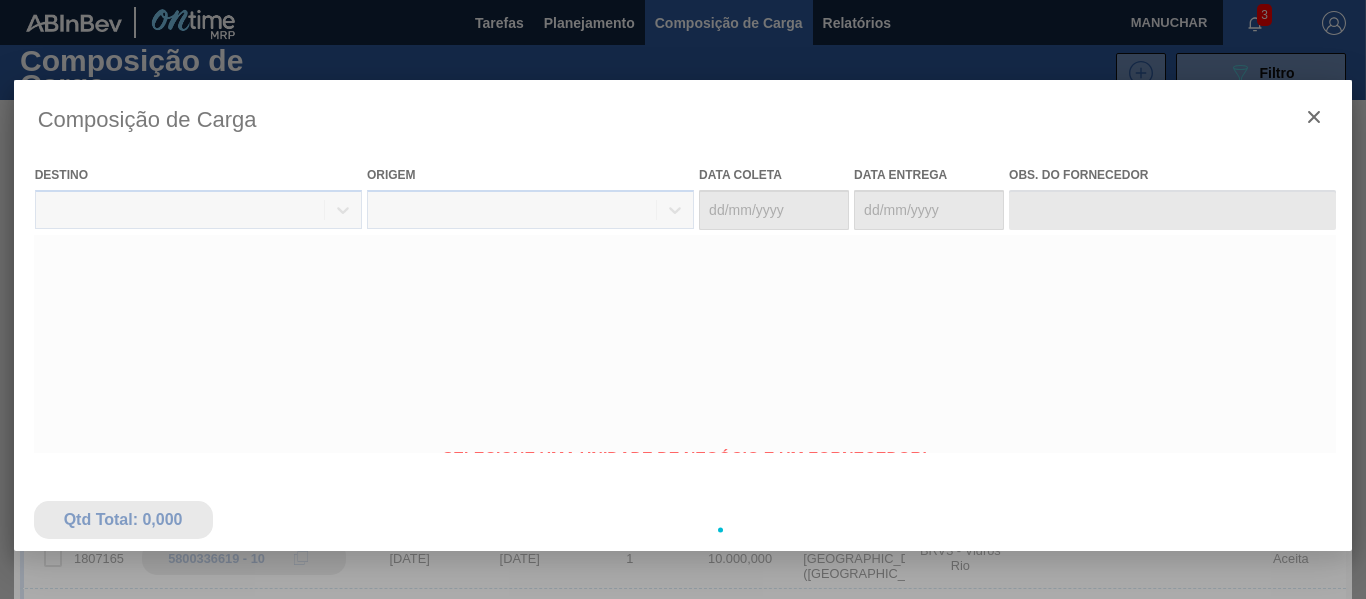 type on "[DATE]" 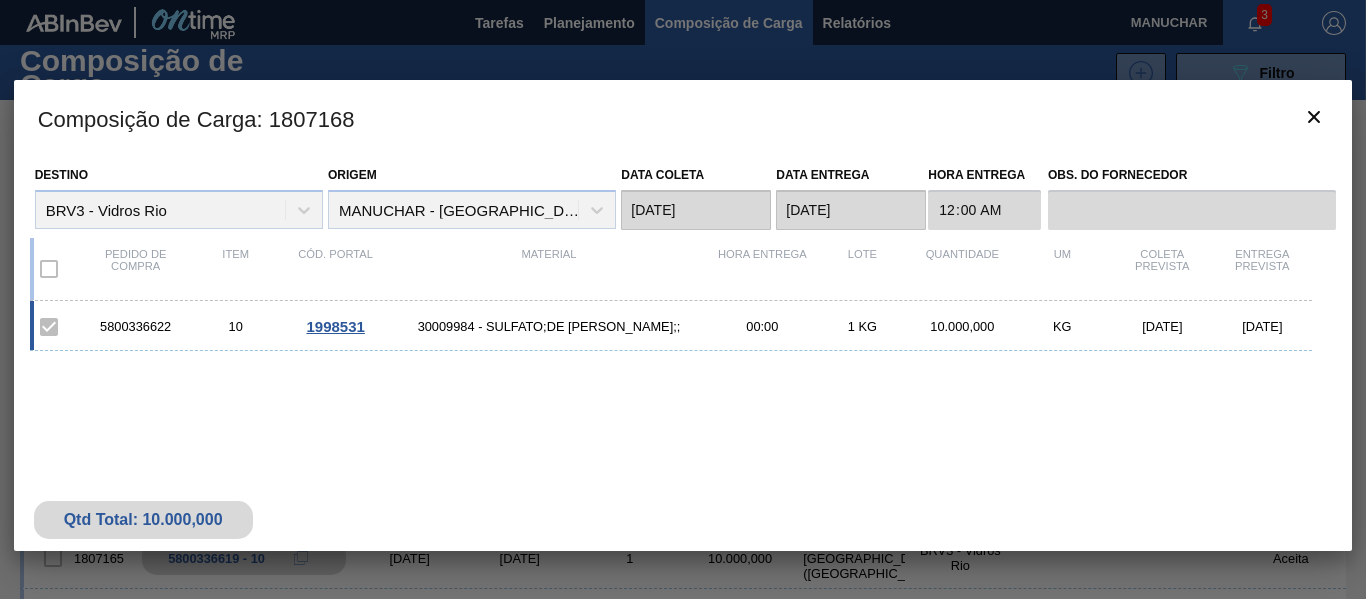 click on "5800336622" at bounding box center [136, 326] 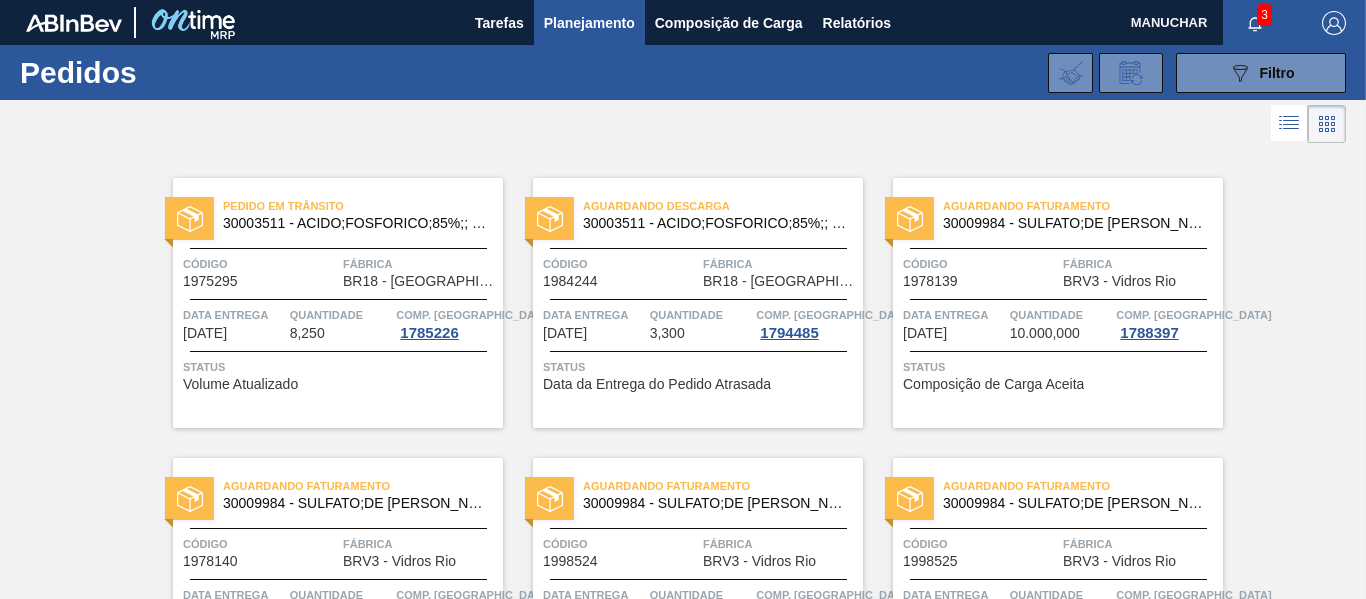 click on "Código" at bounding box center [620, 1944] 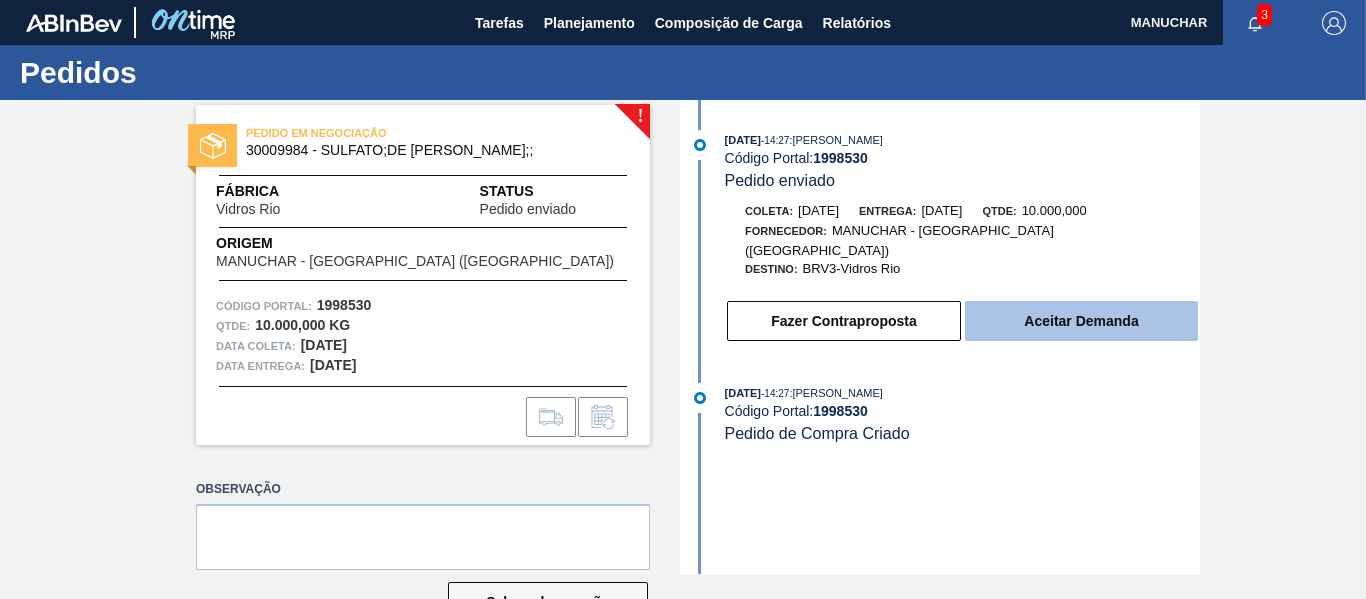 click on "Aceitar Demanda" at bounding box center (1081, 321) 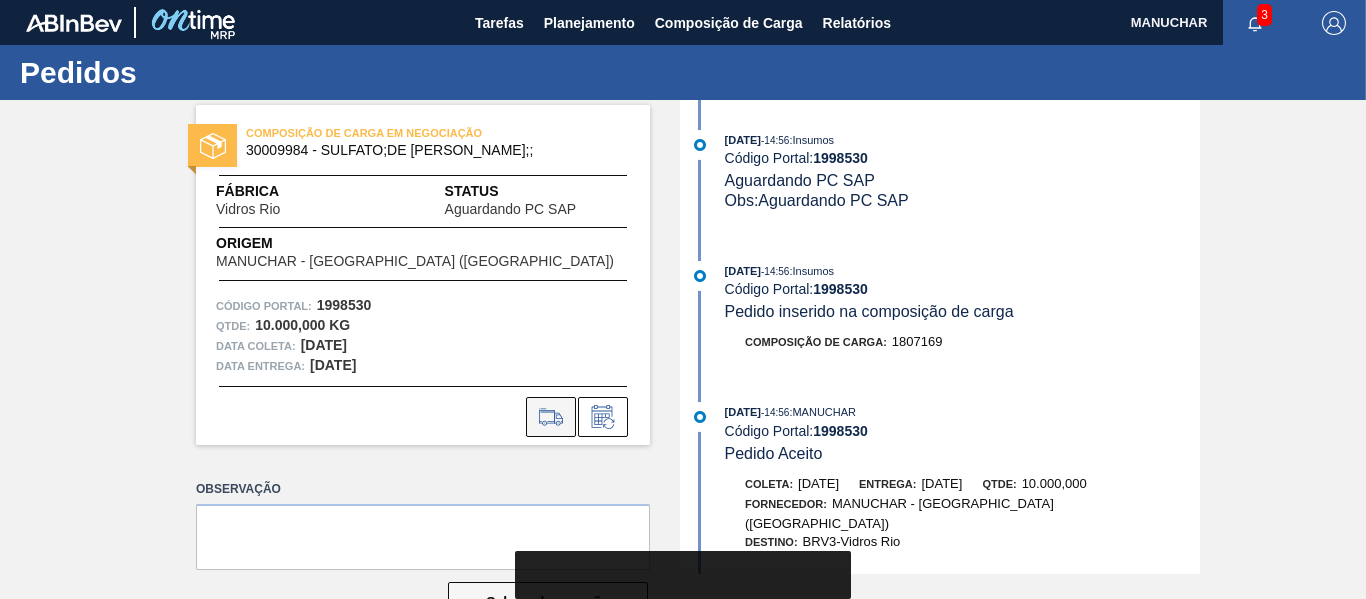 click 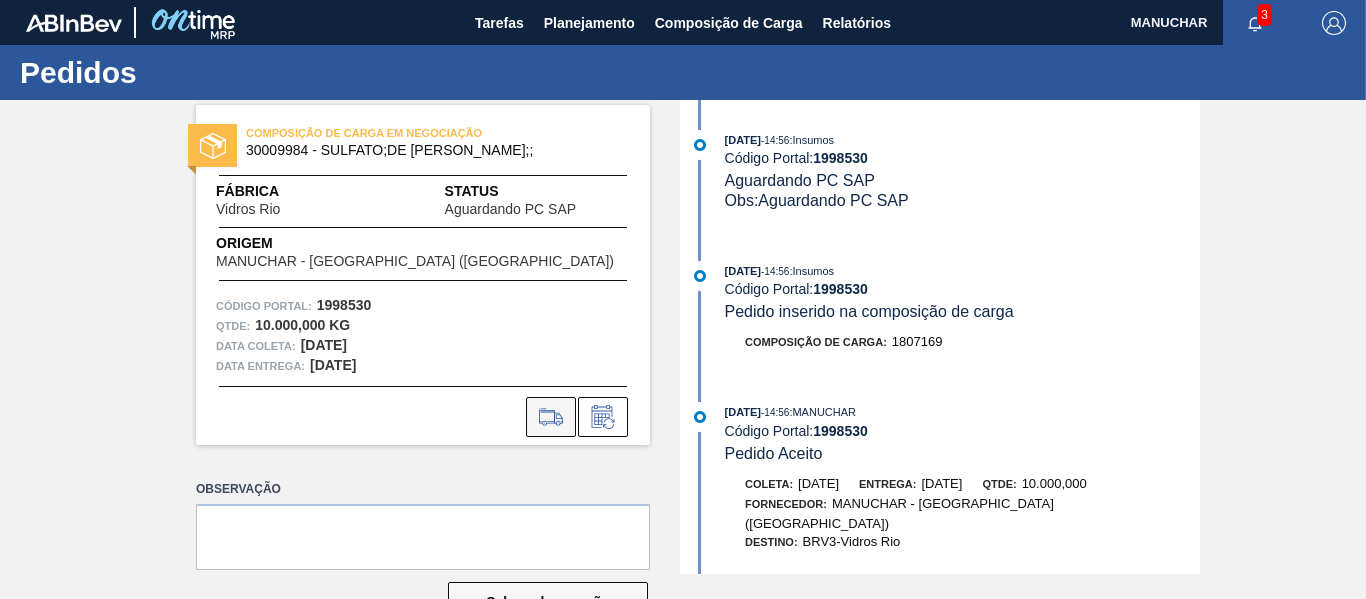 click 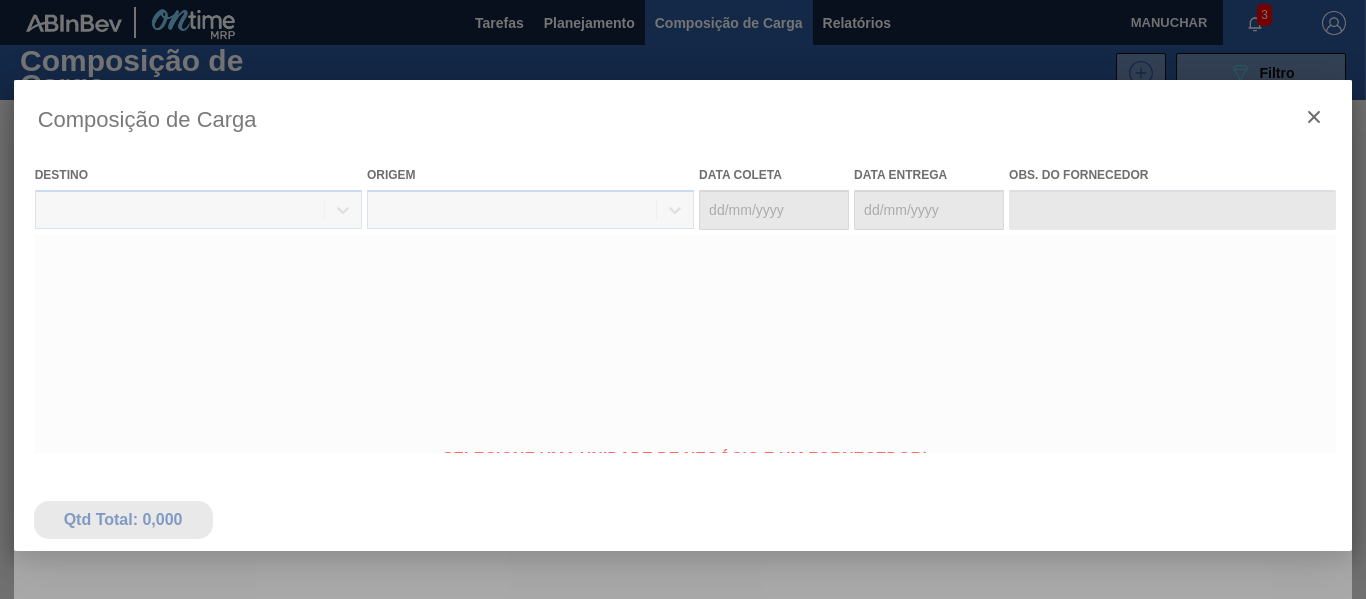 type on "[DATE]" 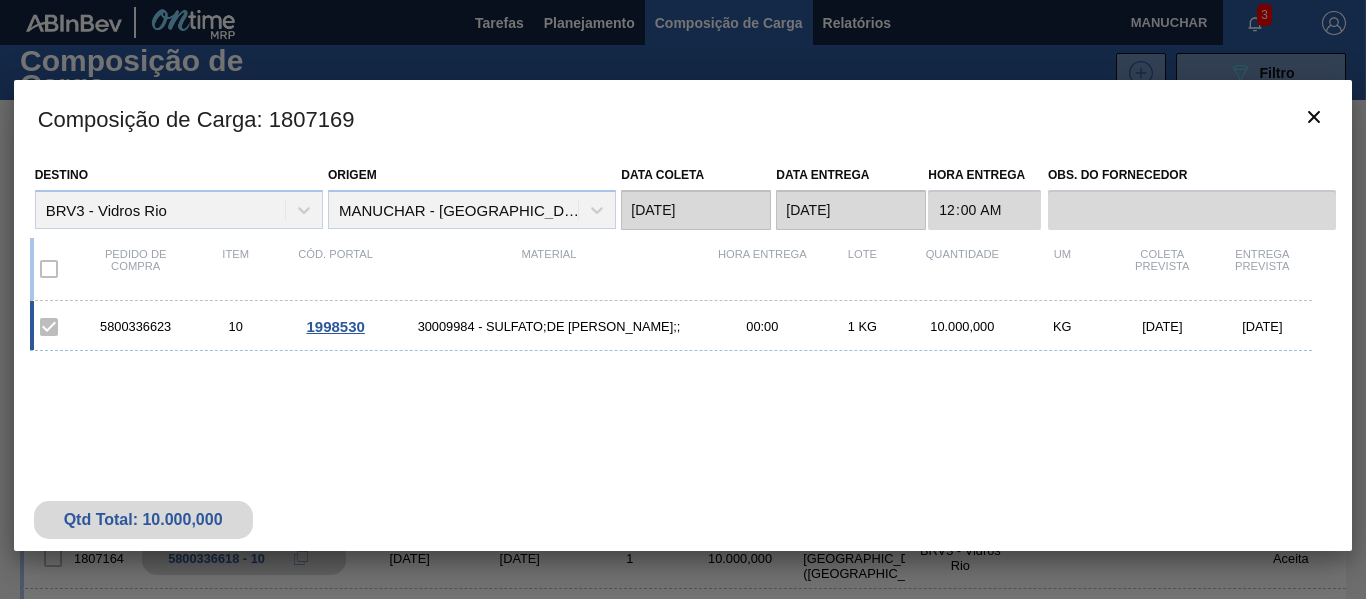 click on "5800336623" at bounding box center [136, 326] 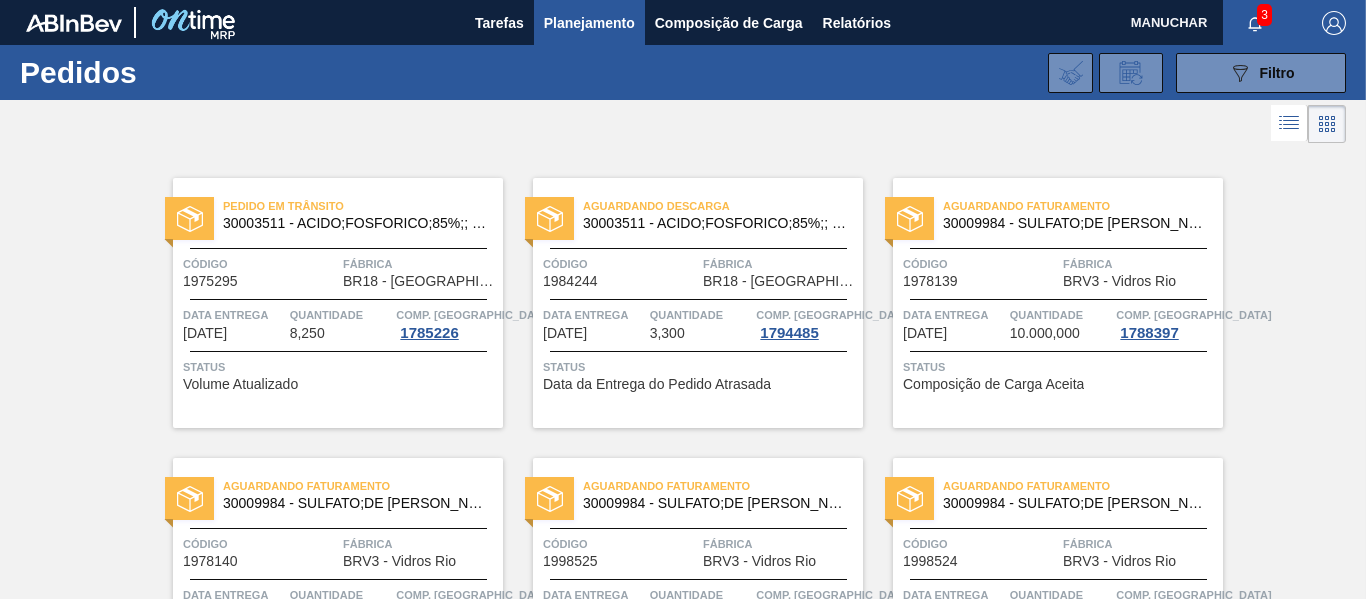 click on "Pedido em Negociação" at bounding box center [1083, 1886] 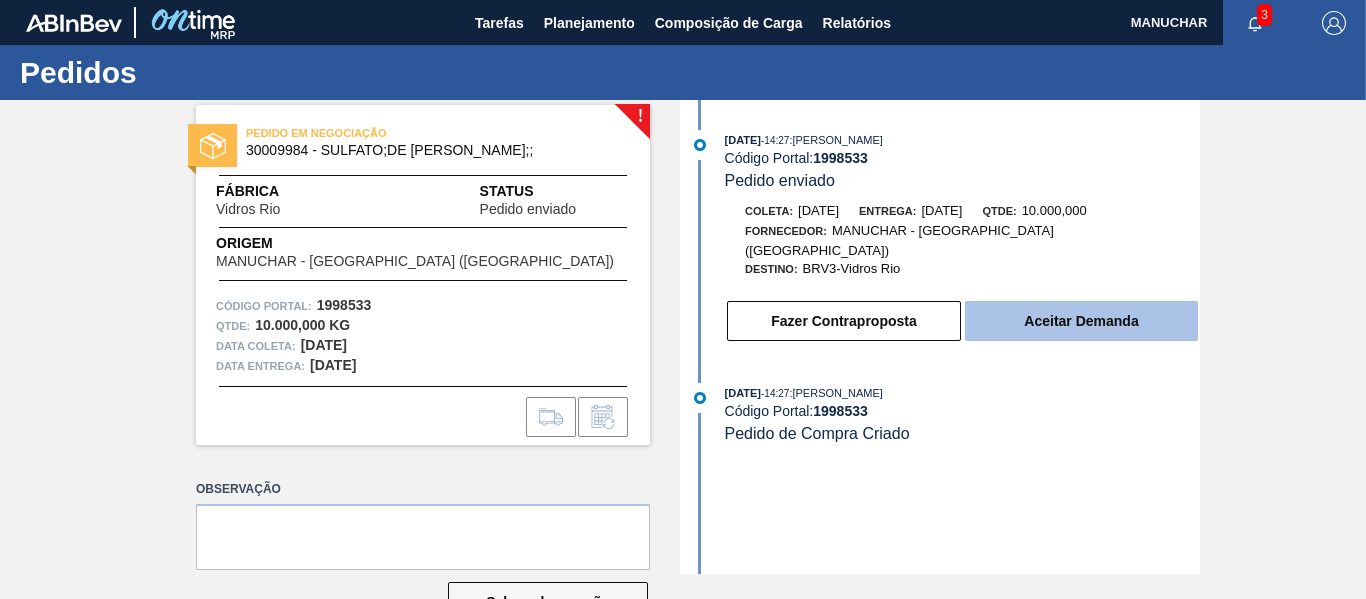 click on "Aceitar Demanda" at bounding box center [1081, 321] 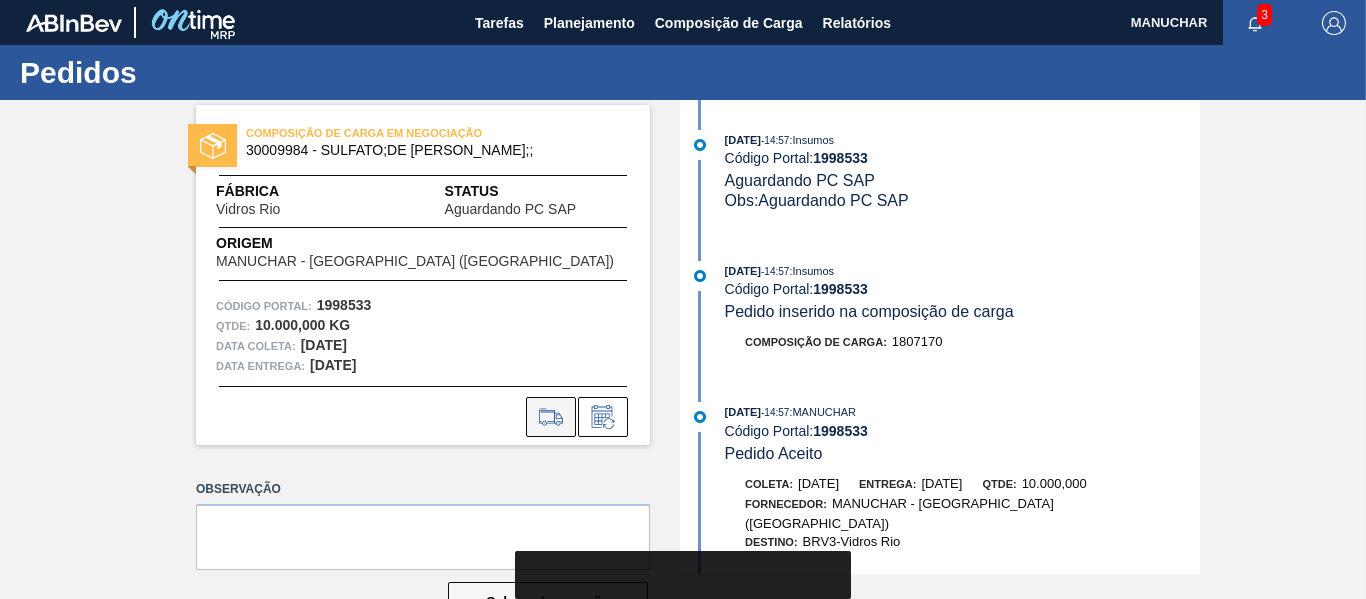 click 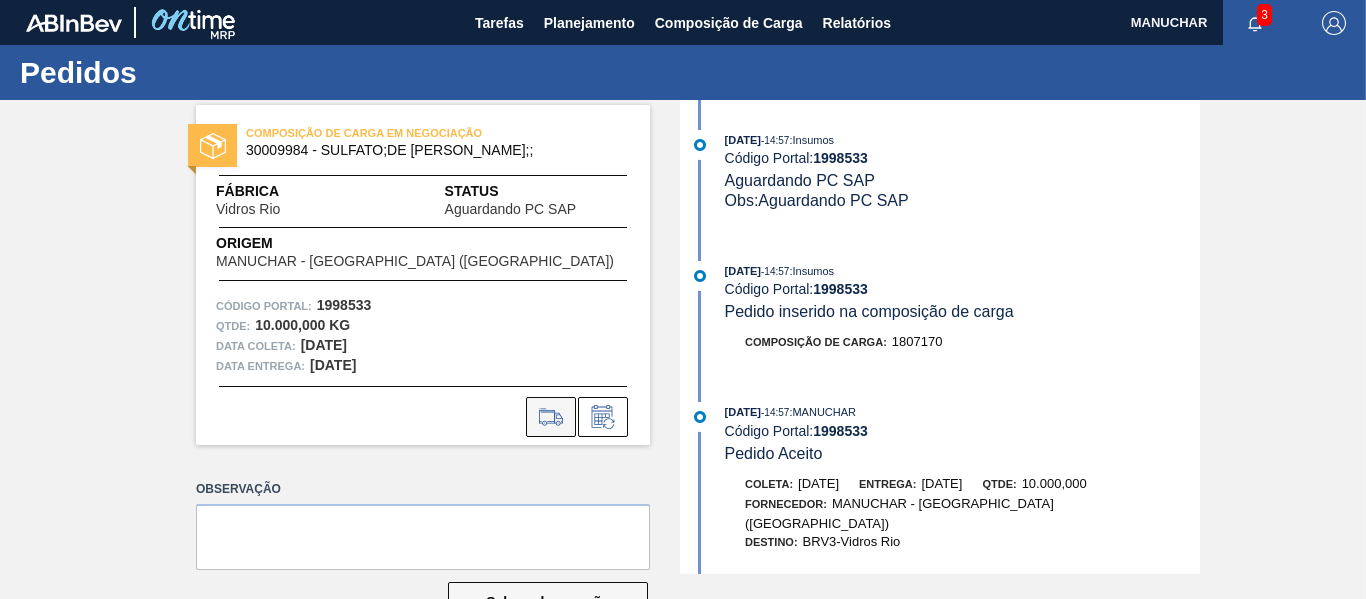 click 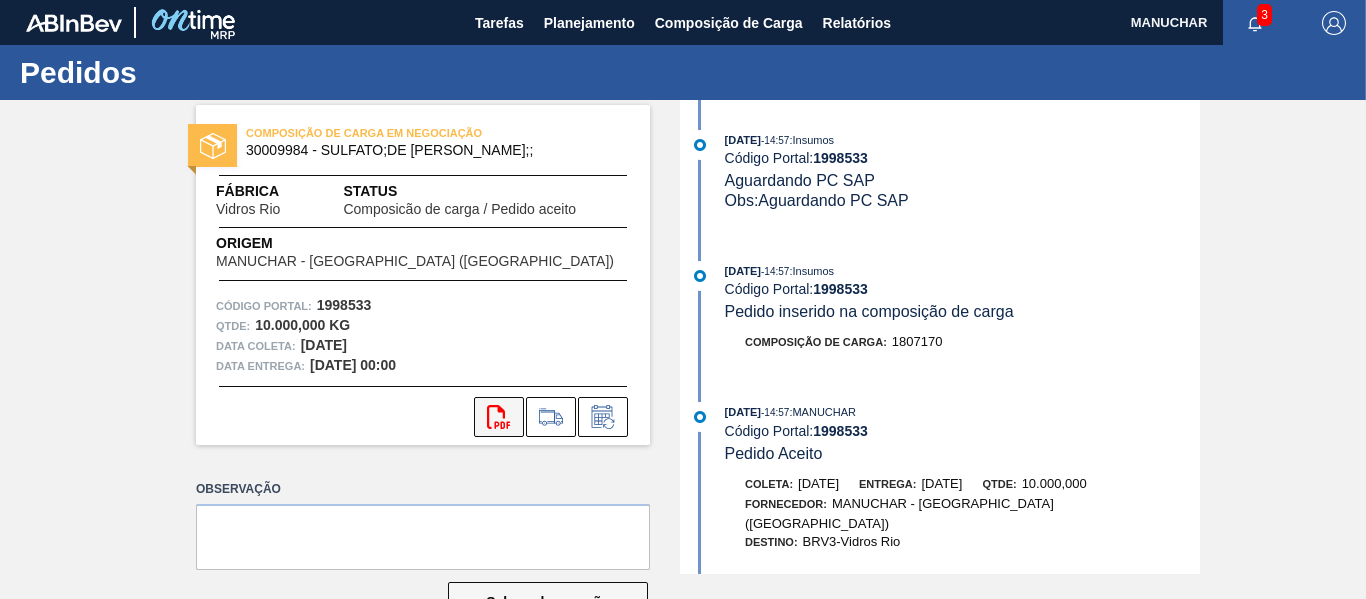 click on "svg{fill:#ff0000}" 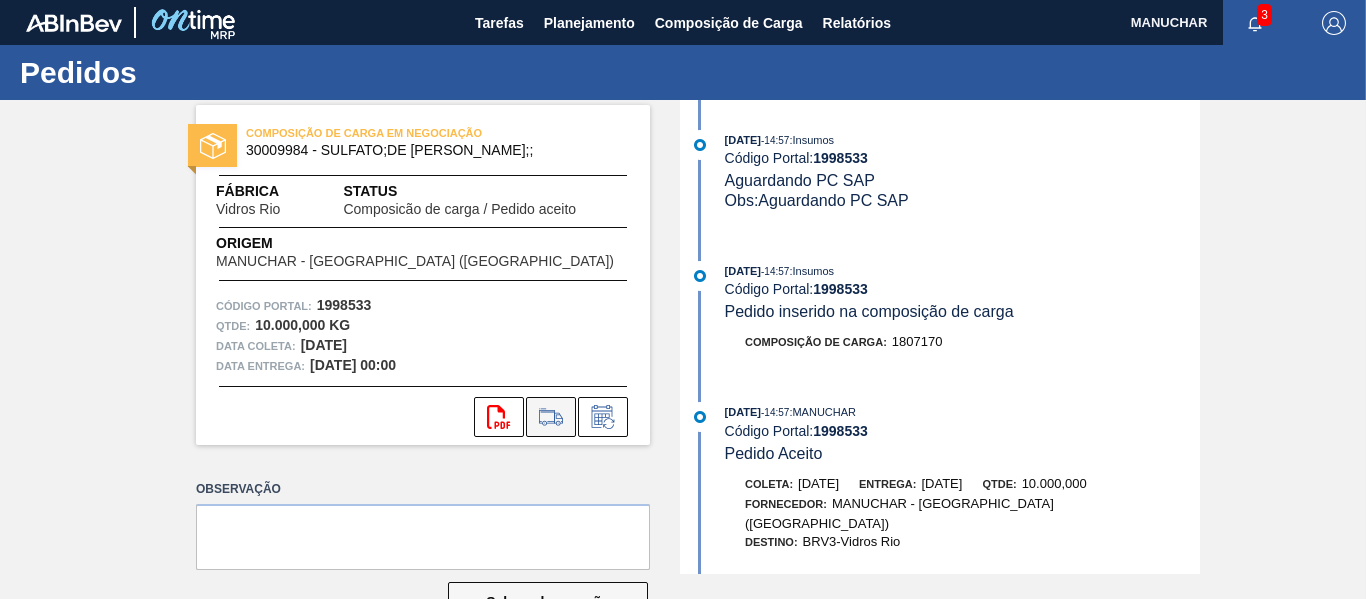 click 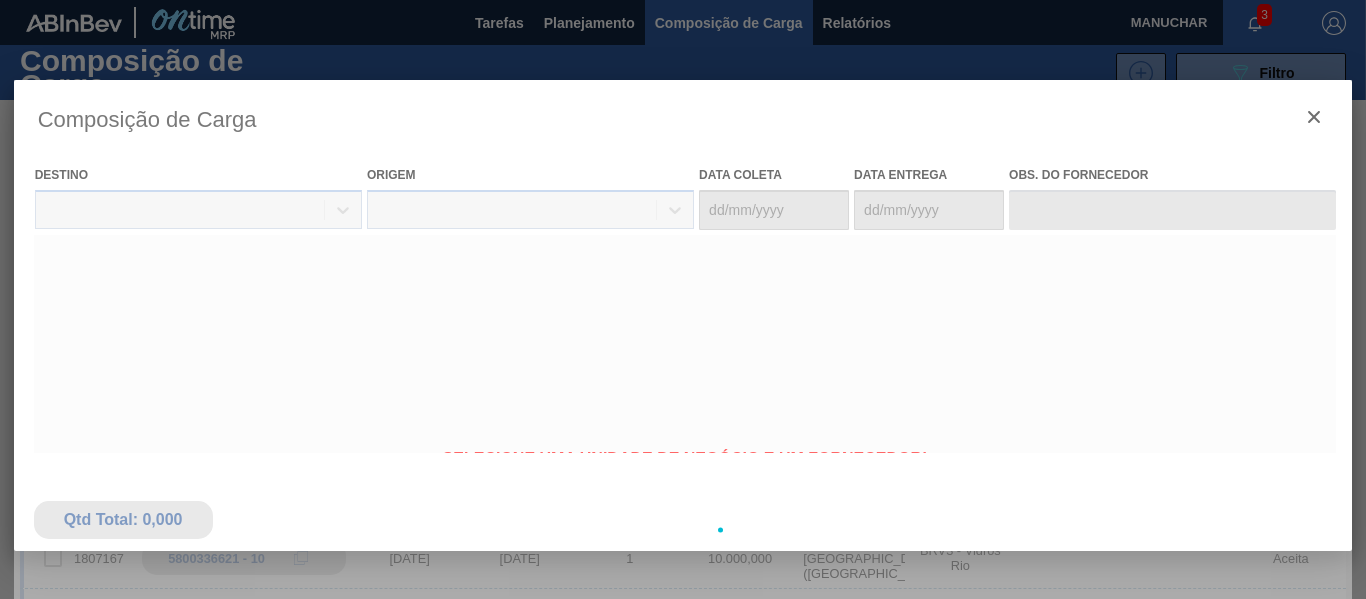 type on "[DATE]" 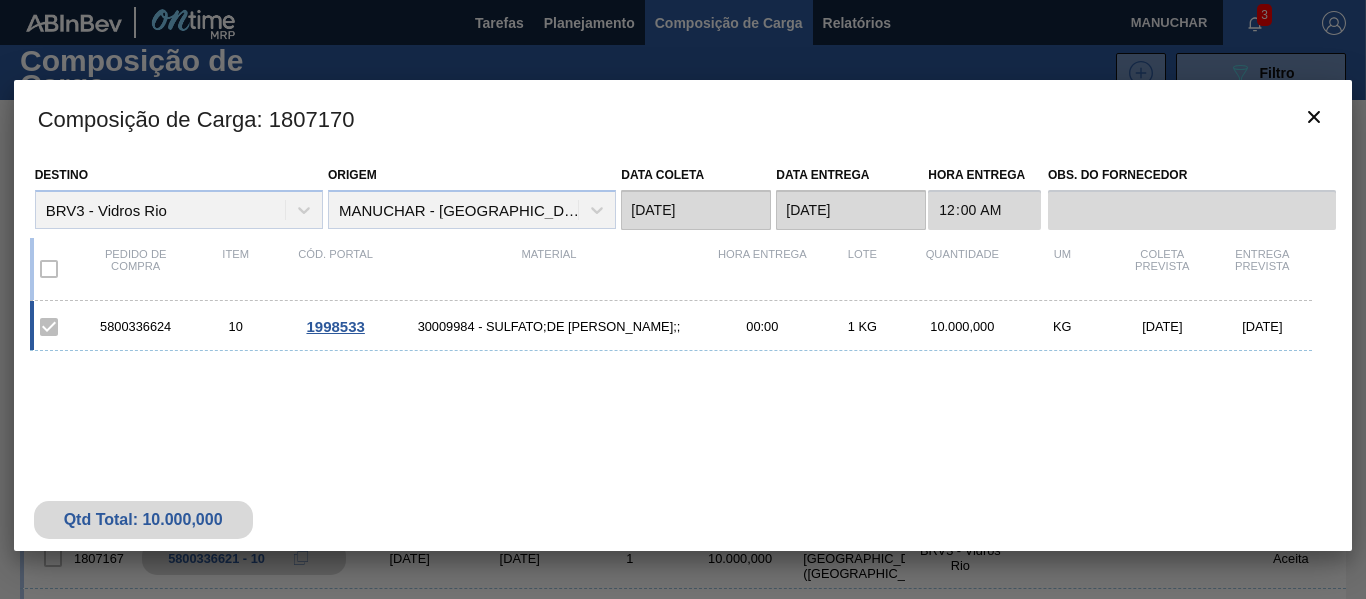 click on "5800336624" at bounding box center (136, 326) 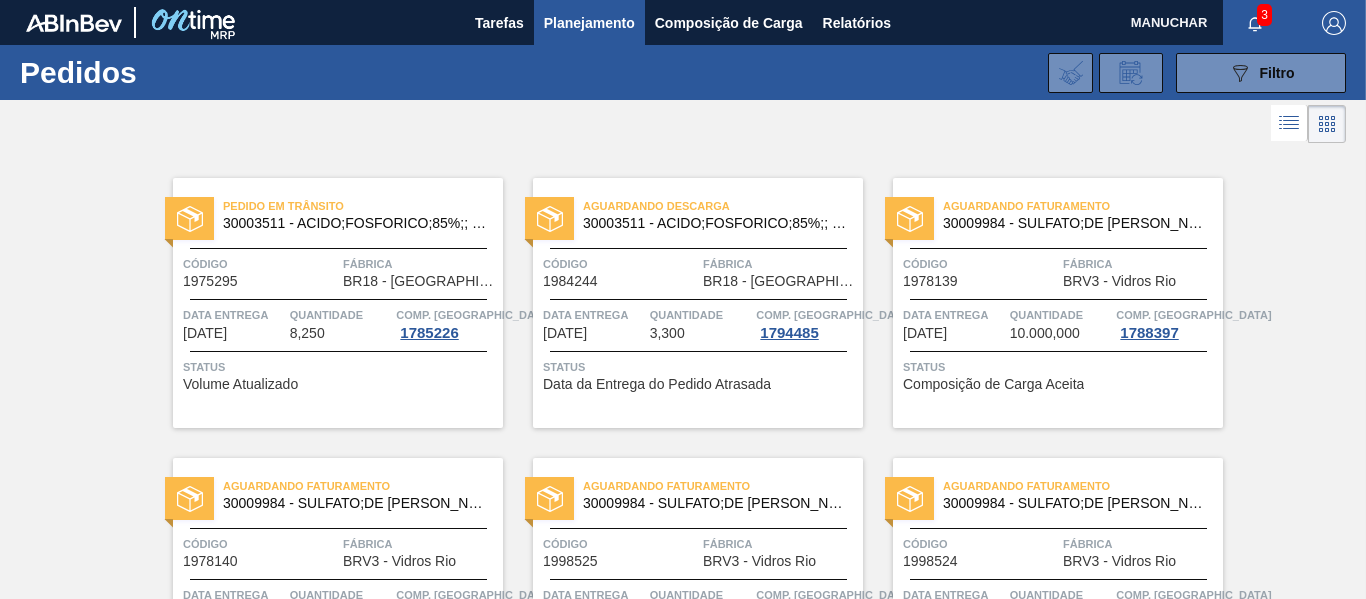 click on "Pedido em Negociação" at bounding box center [363, 2166] 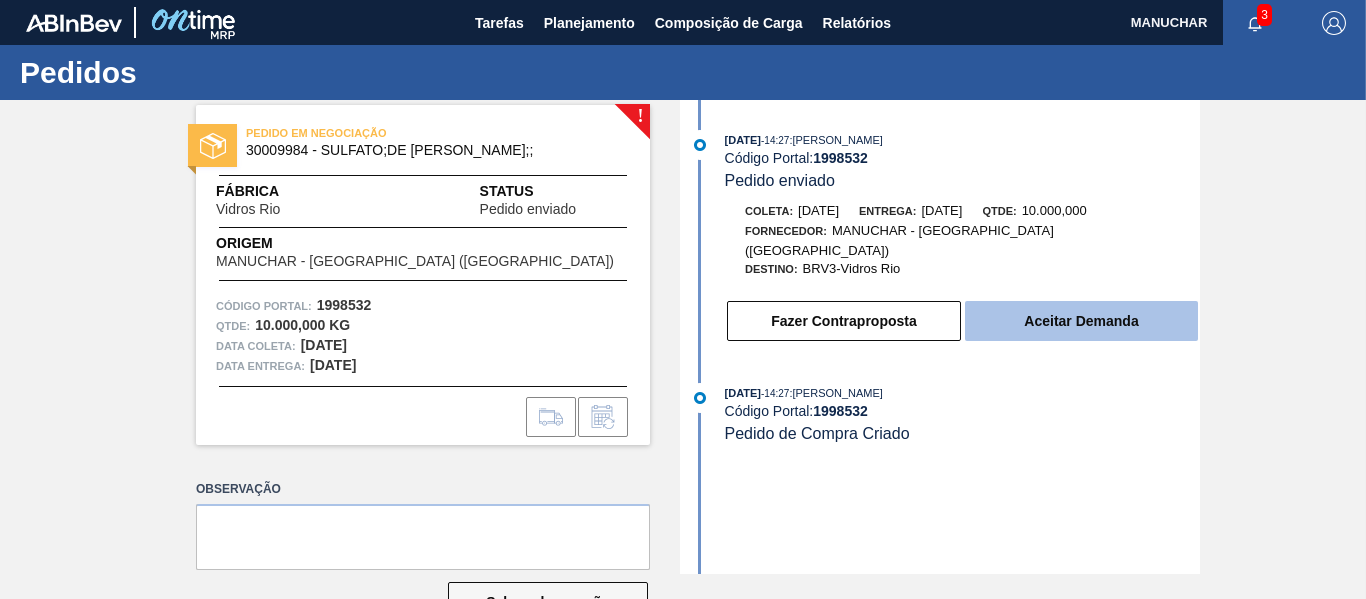 click on "Aceitar Demanda" at bounding box center [1081, 321] 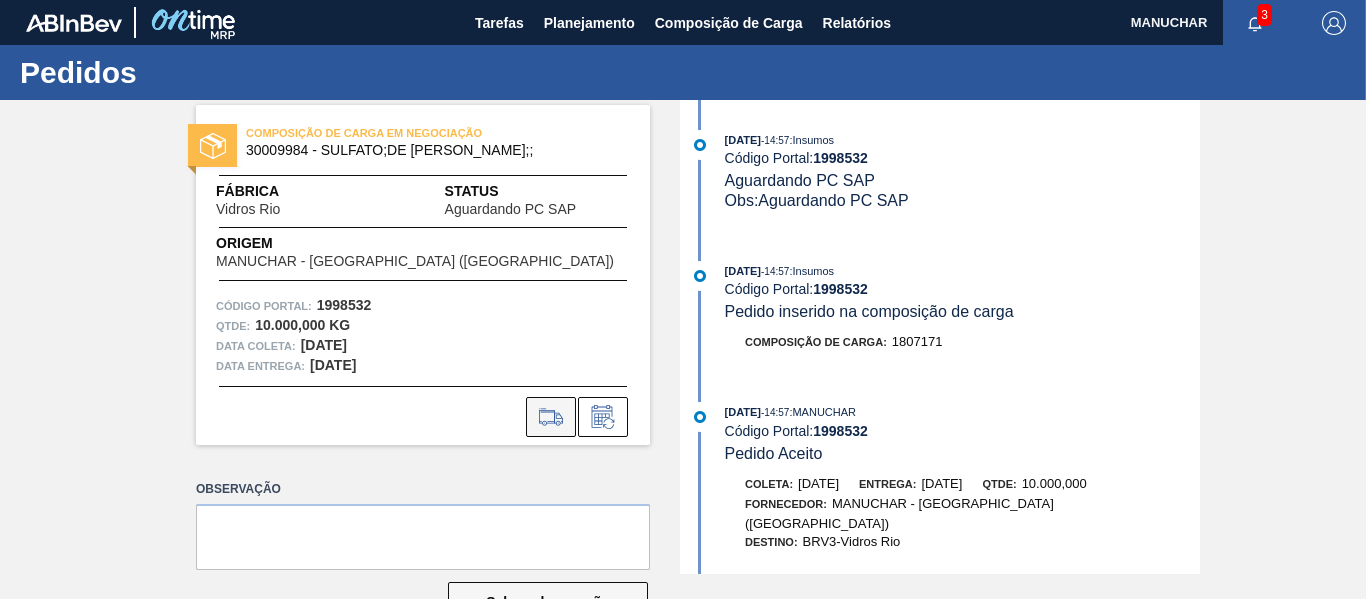click 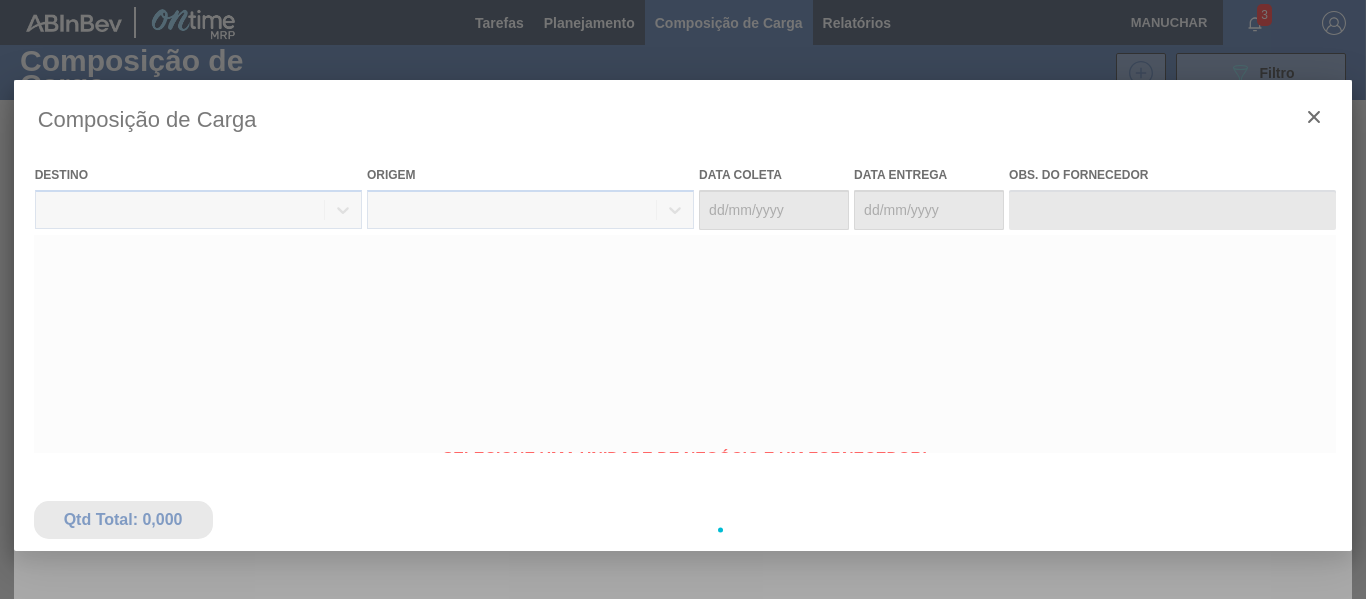 type on "[DATE]" 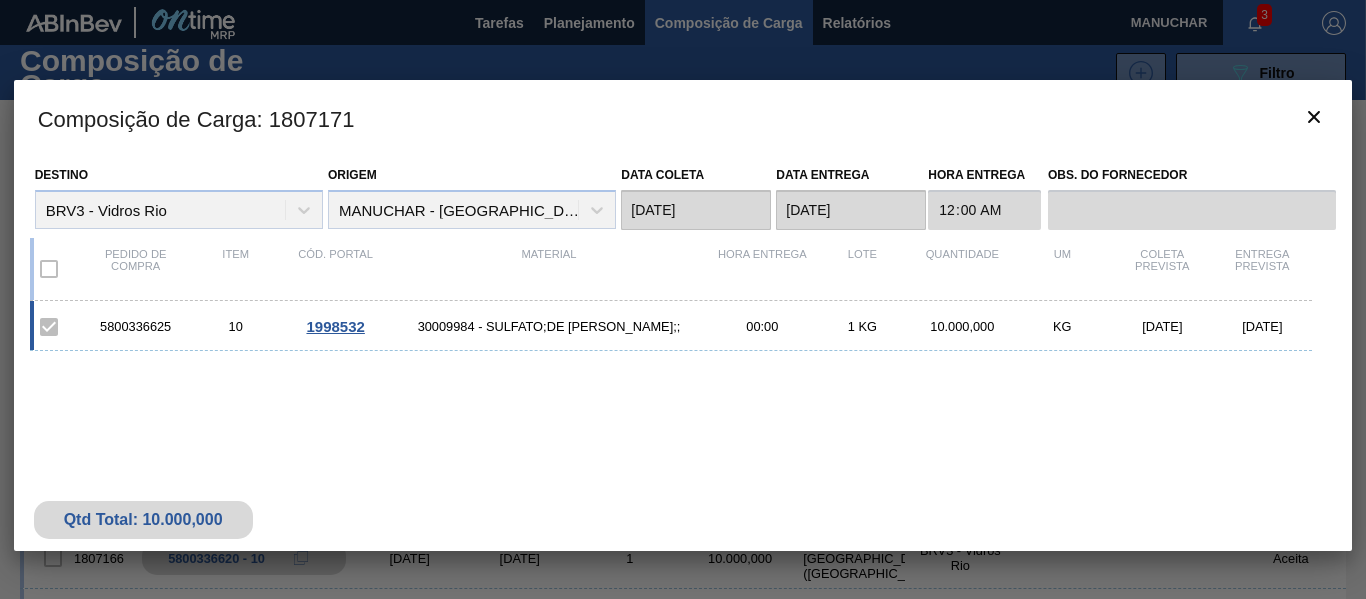 click on "5800336625" at bounding box center [136, 326] 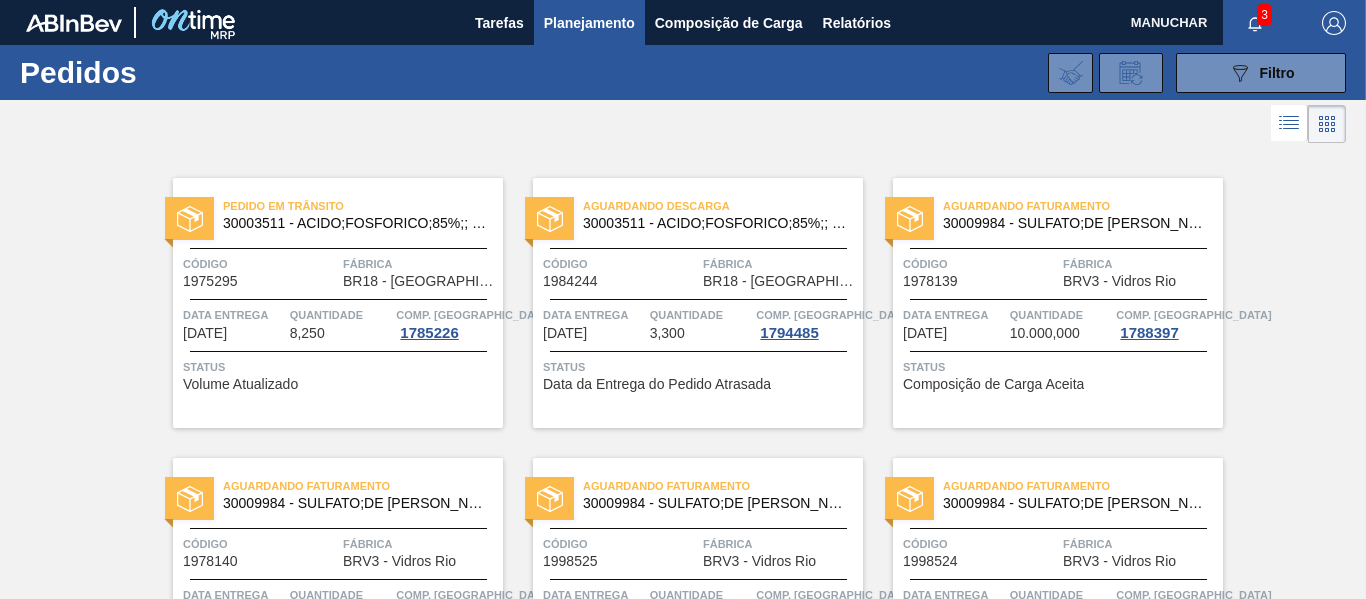 click on "Pedido em Negociação" at bounding box center [723, 2166] 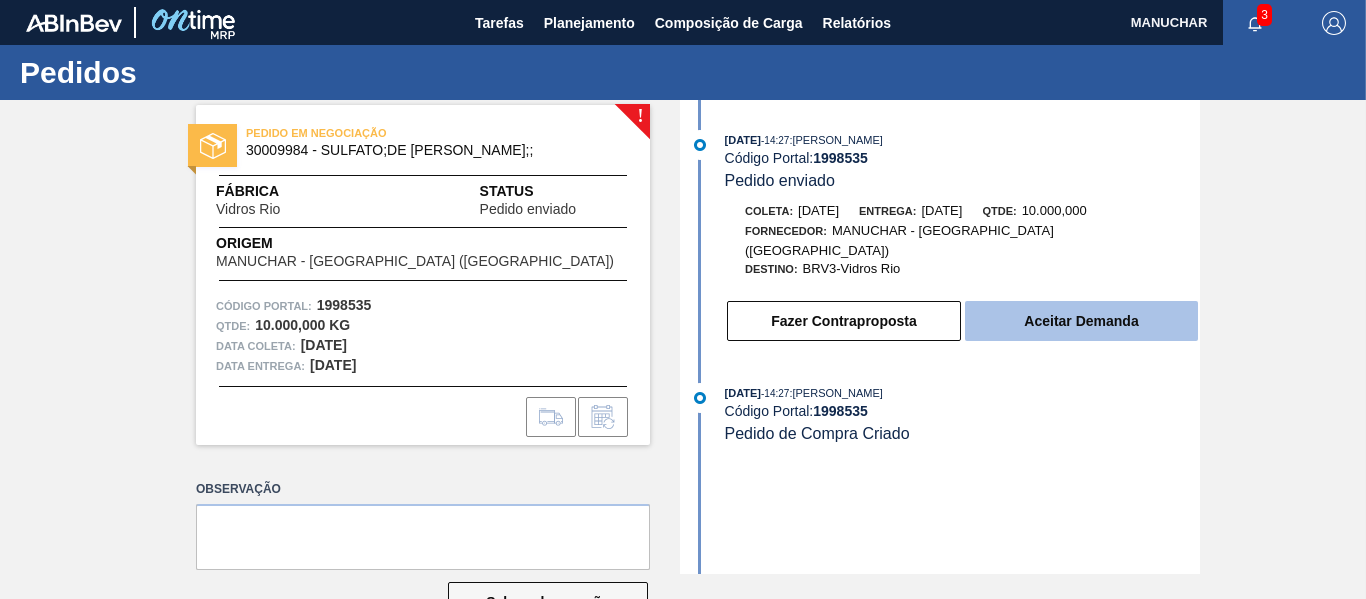 click on "Aceitar Demanda" at bounding box center [1081, 321] 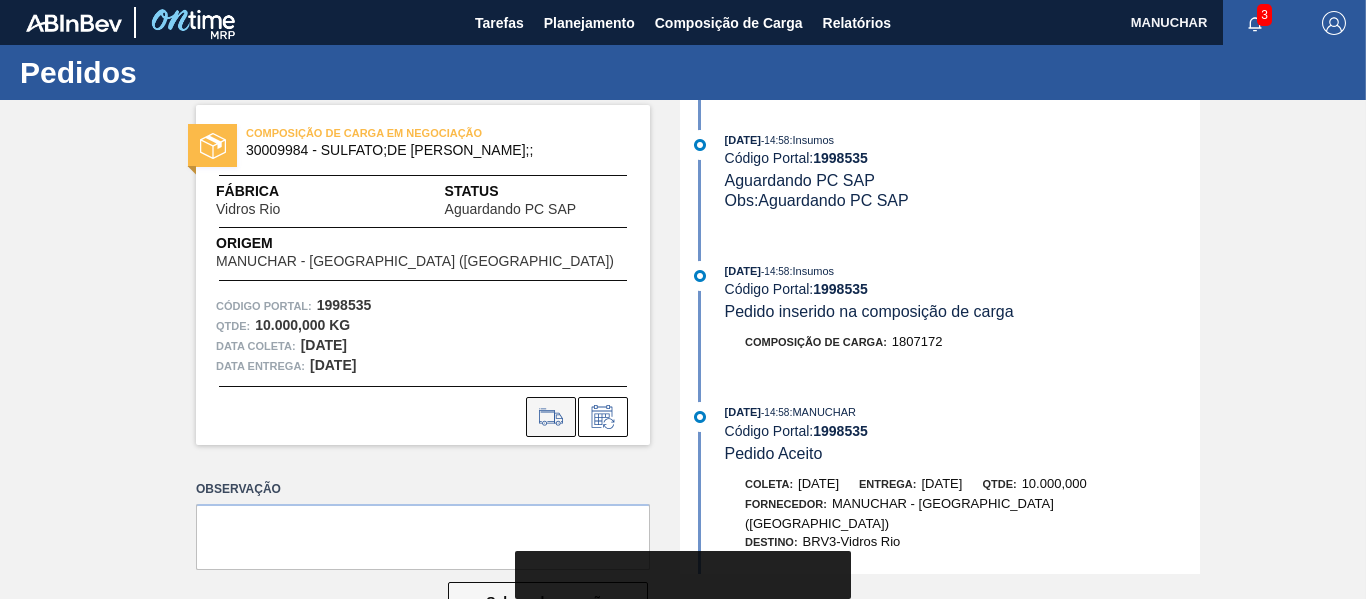 click 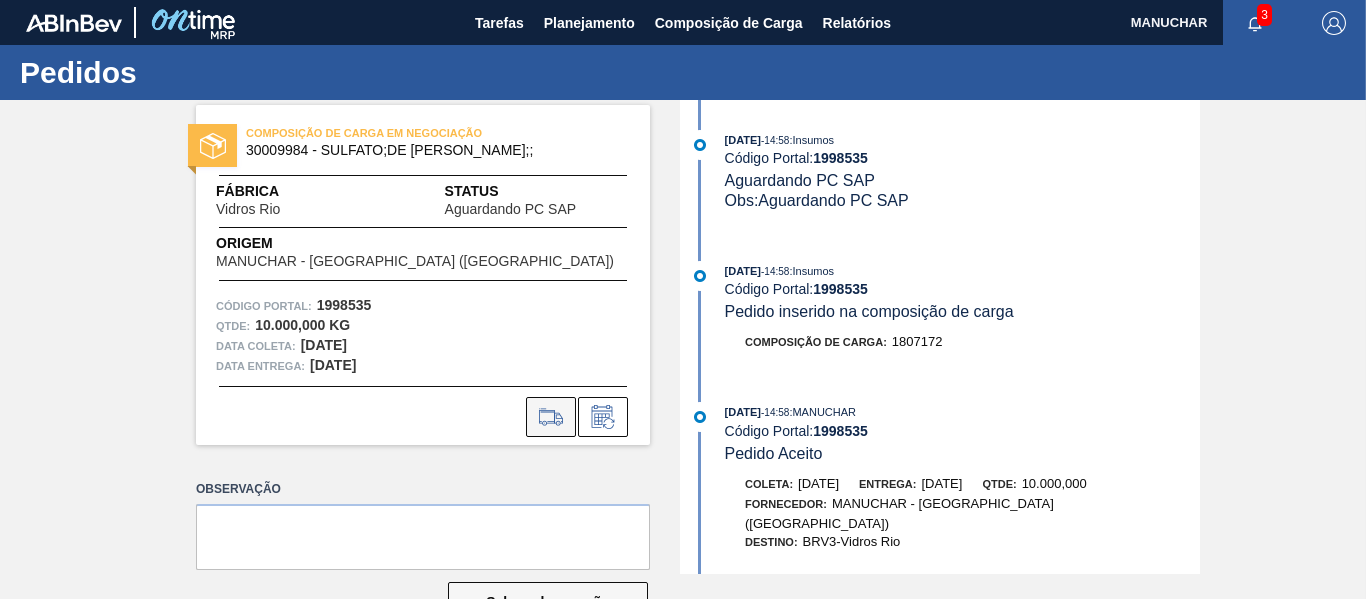 click 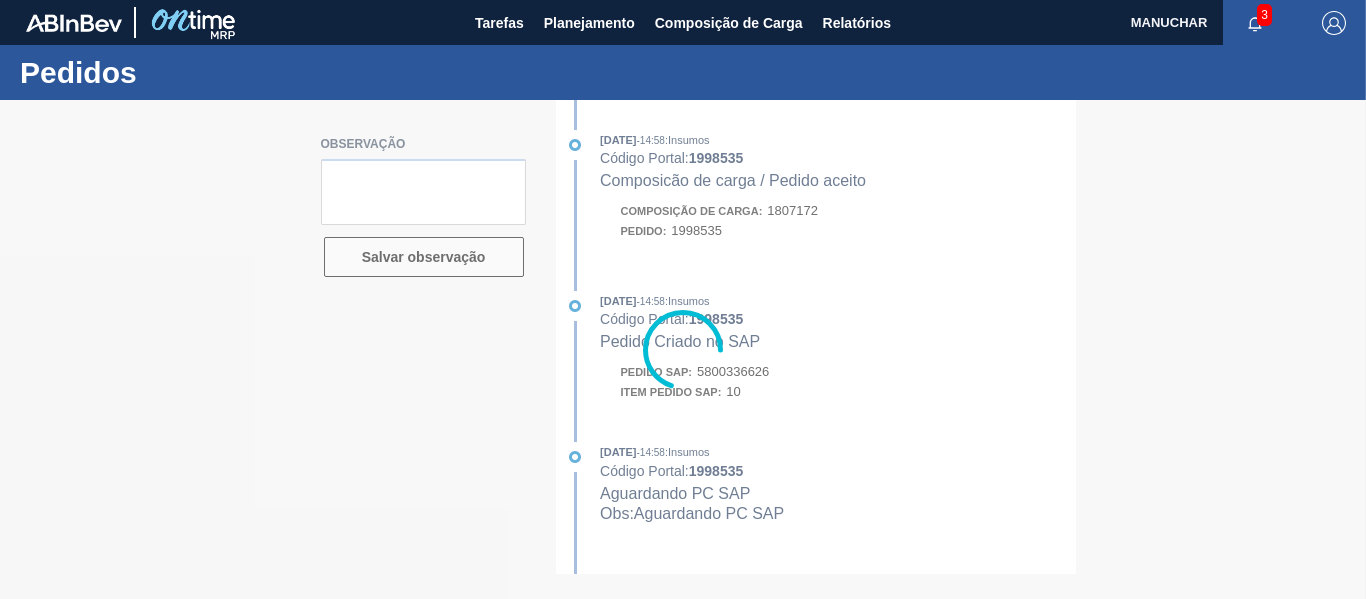 click at bounding box center [683, 349] 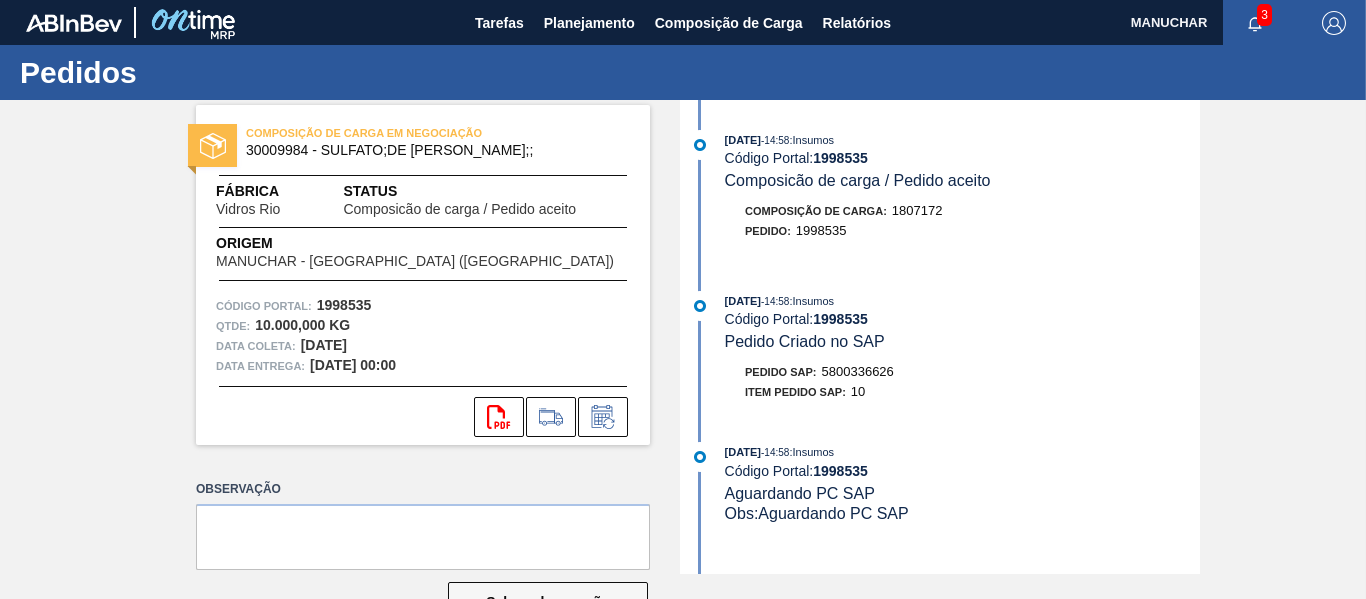 click on "5800336626" at bounding box center [858, 371] 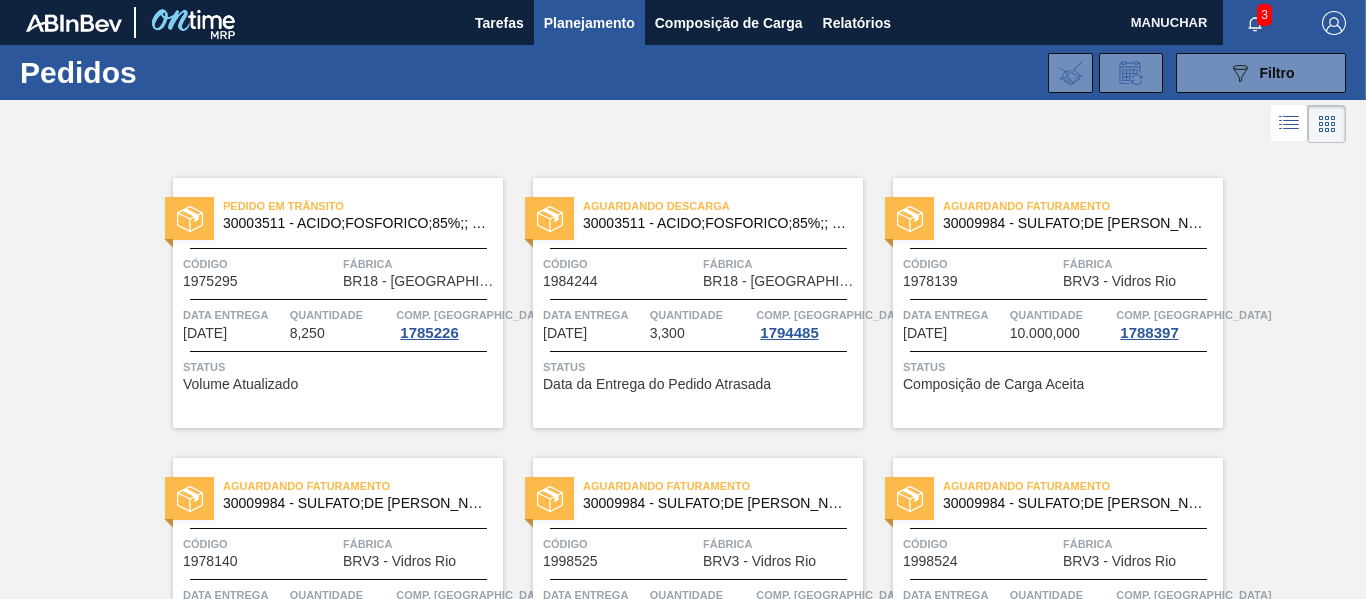 click on "Pedido em Negociação 30009984 - SULFATO;DE SODIO ANIDRO;; Código 1998534 Fábrica BRV3 - Vidros Rio Data entrega [DATE] Quantidade 10.000,000 Status Enviado Fornecedor" at bounding box center [1058, 2263] 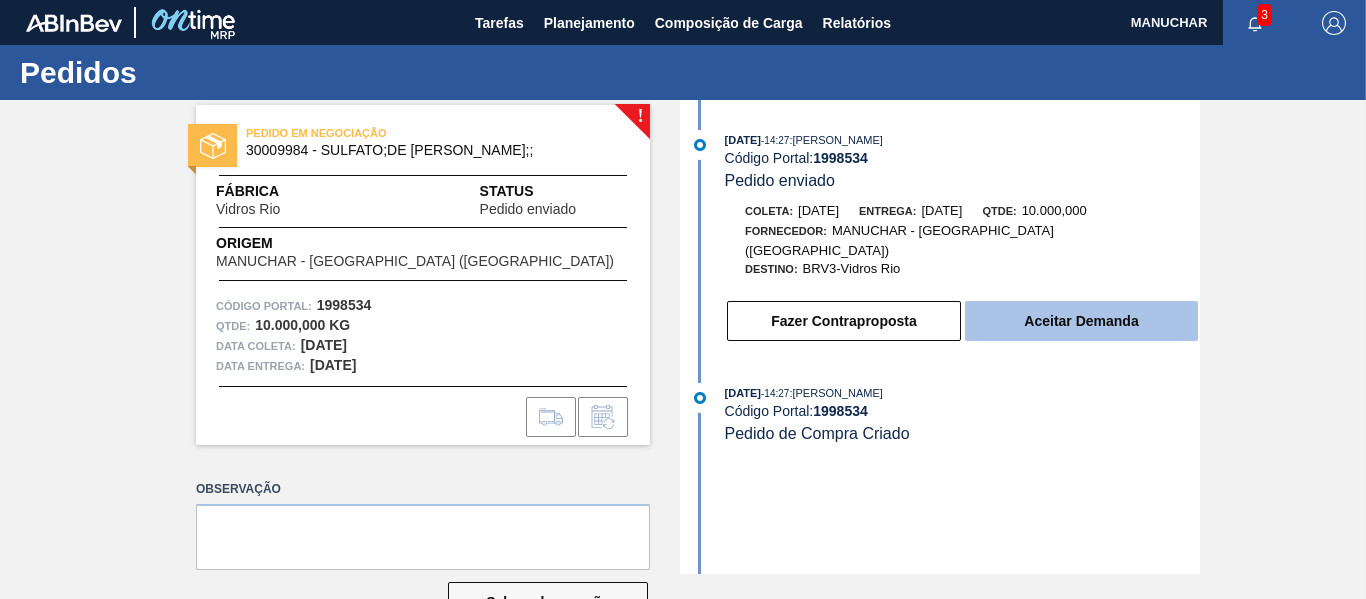 click on "Aceitar Demanda" at bounding box center [1081, 321] 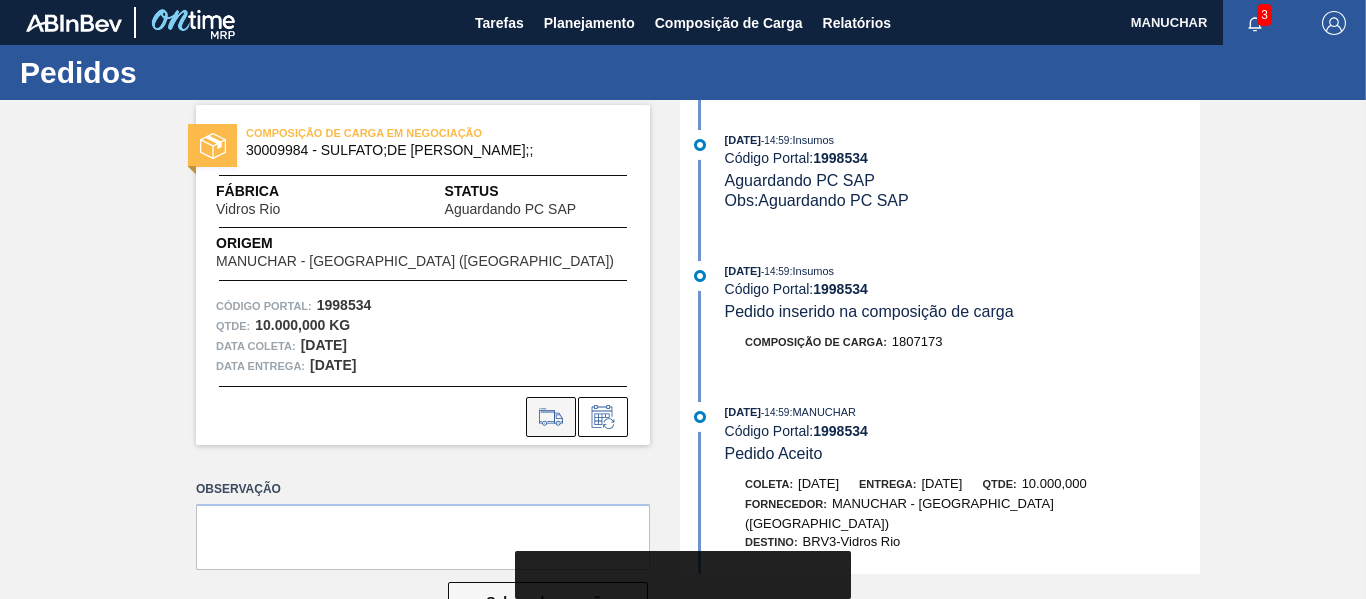 click 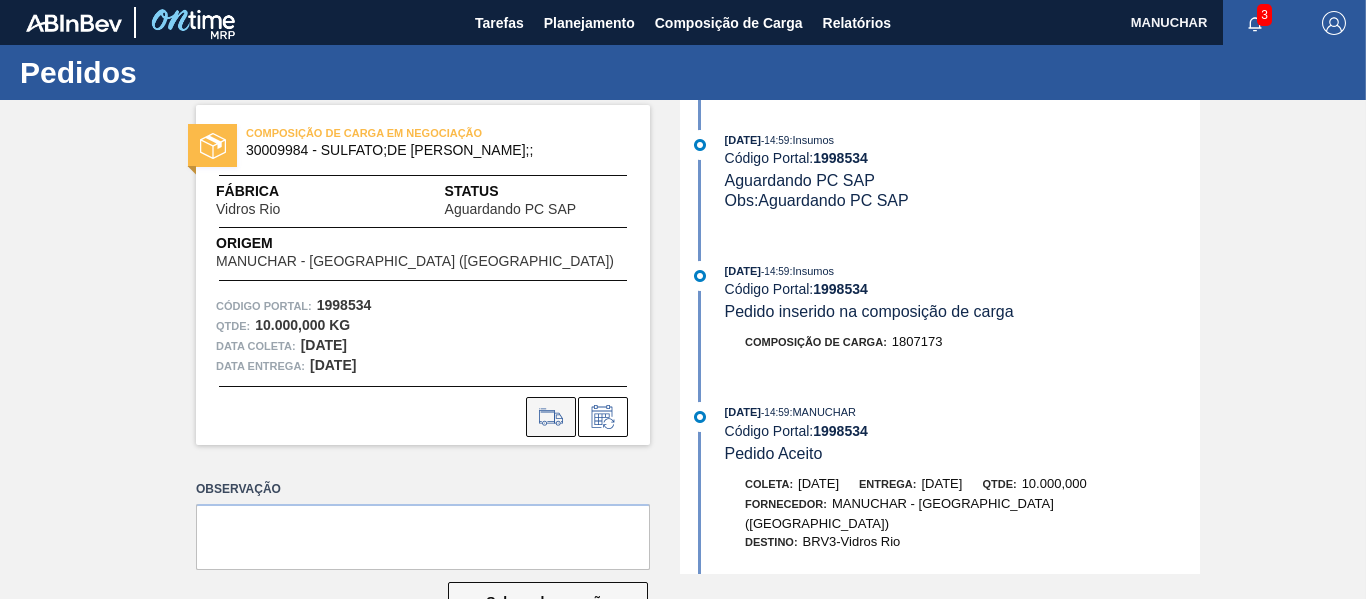 click 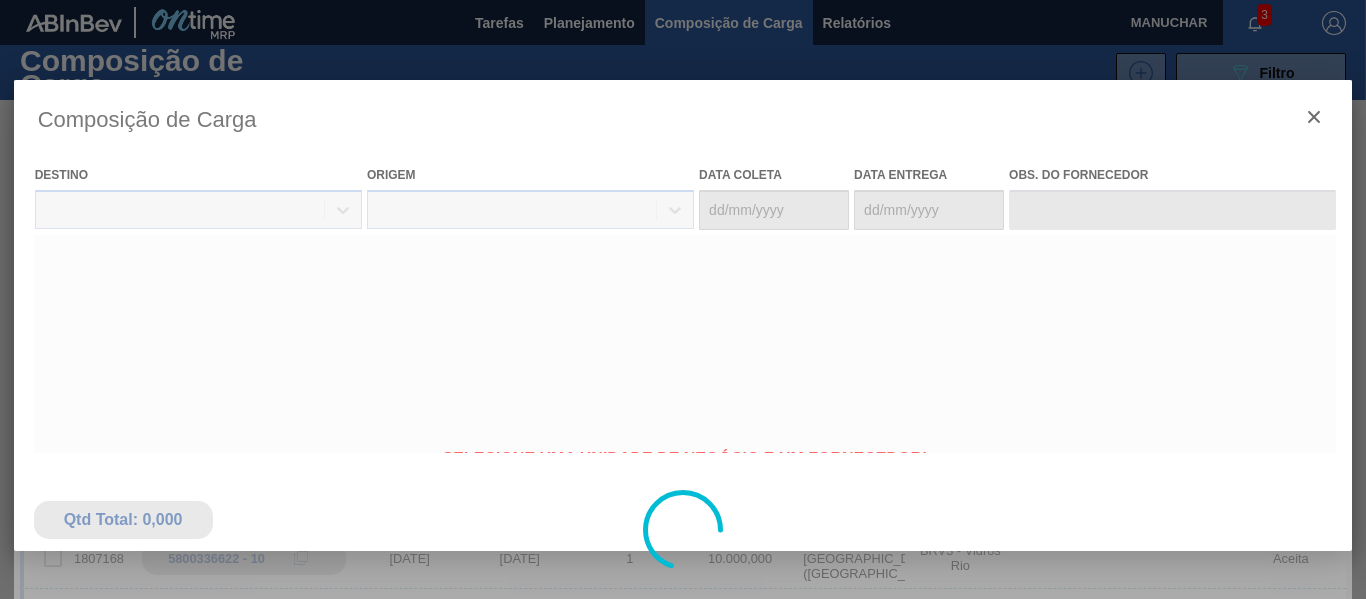 type on "[DATE]" 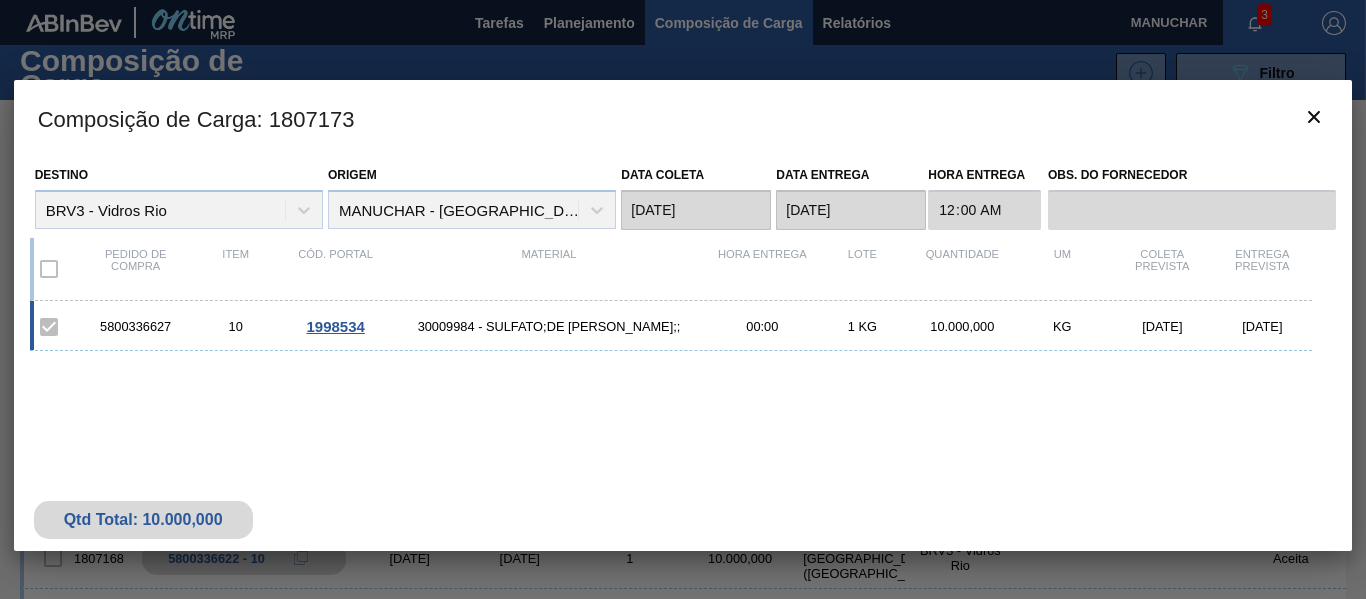 click on "5800336627" at bounding box center [136, 326] 